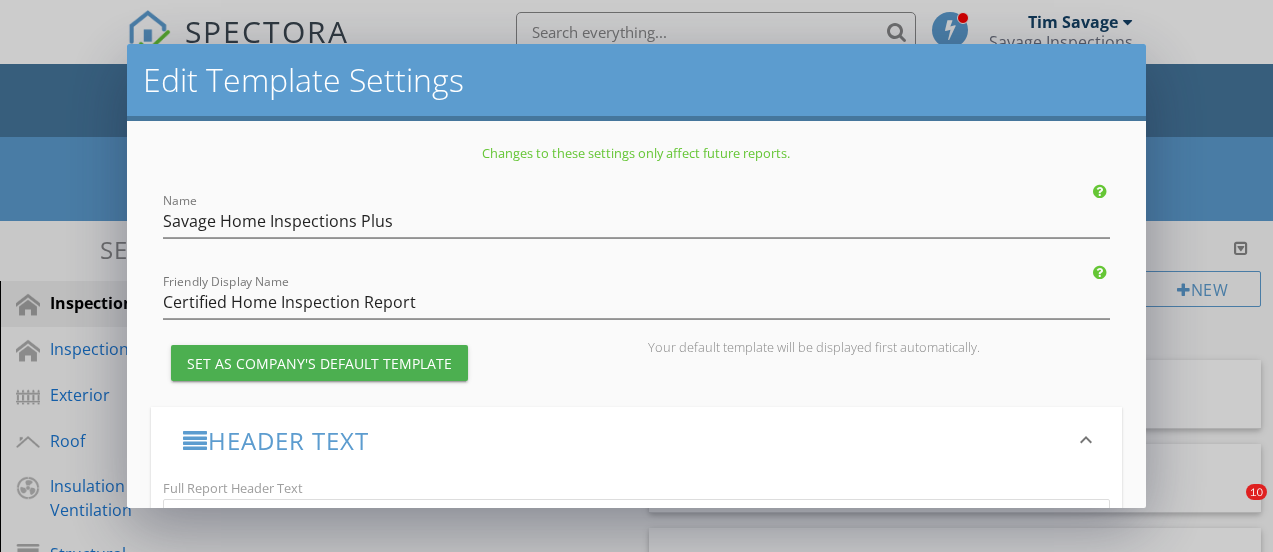 scroll, scrollTop: 142, scrollLeft: 0, axis: vertical 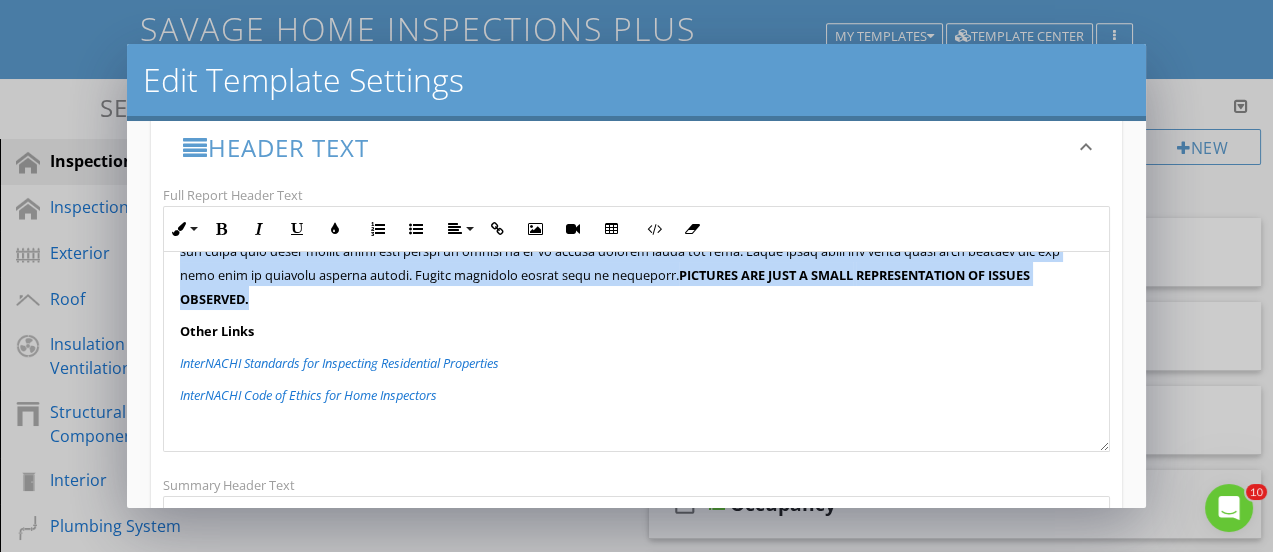 click on "Edit Template Settings   Changes to these settings only affect future reports.     Name Savage Home Inspections Plus     Friendly Display Name Certified Home Inspection Report
Set as Company's Default Template
Your default template will be displayed first
automatically.
Header Text
keyboard_arrow_down   Full Report Header Text   Inline Style XLarge Large Normal Small Light Small/Light Bold Italic Underline Colors Ordered List Unordered List Align Align Left Align Center Align Right Align Justify Insert Link Insert Image Insert Video Insert Table Code View Clear Formatting This inspection is based on   New Jersey Standards of Practice for Residential Pre-Sale Home Inspections NJAC 13:40-15.16   All components designated for inspection in the   New Jersey Standards of Practice for Residential Pre-Sale Home Inspections NJAC 13:40-15.16  How to read this report:   The home inspection reports is presented in 3 versions:   ," at bounding box center (636, 276) 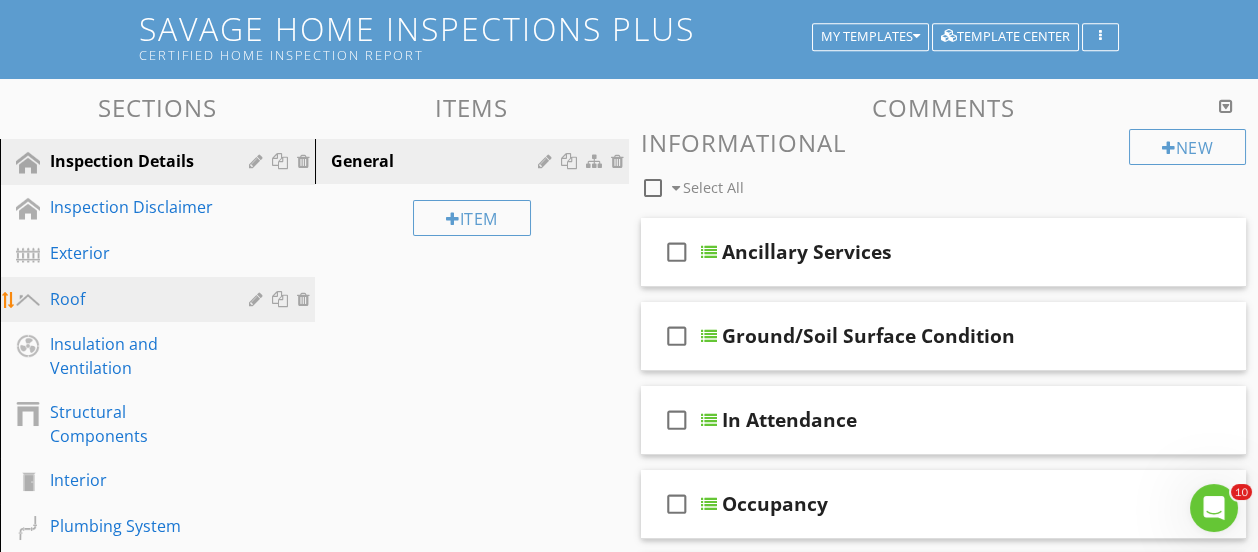 click on "Roof" at bounding box center [135, 299] 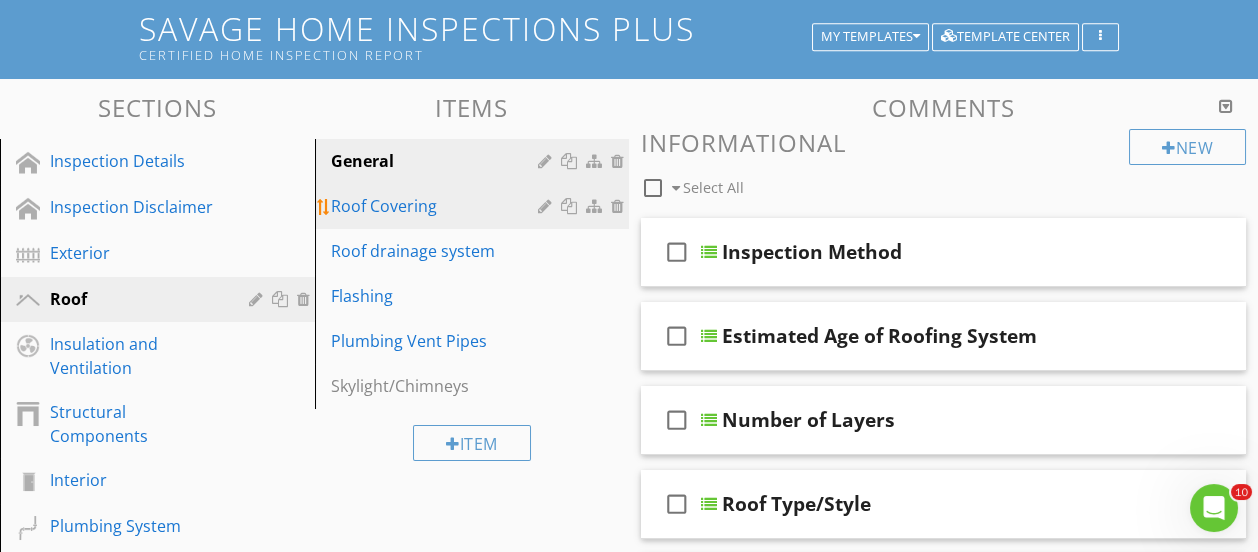 click on "Roof Covering" at bounding box center (438, 206) 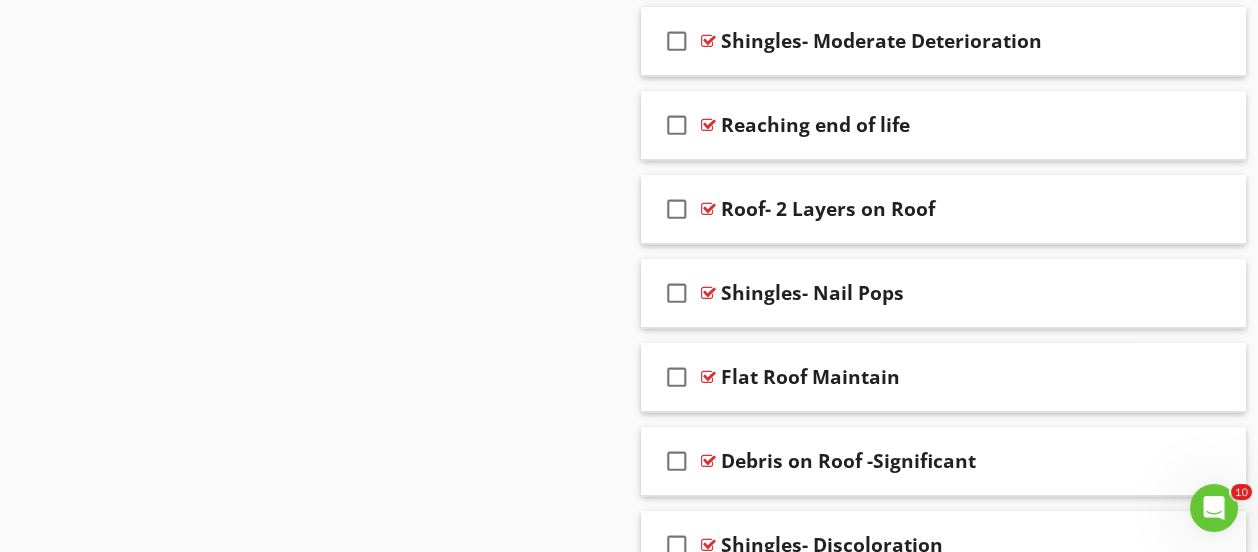 scroll, scrollTop: 2792, scrollLeft: 0, axis: vertical 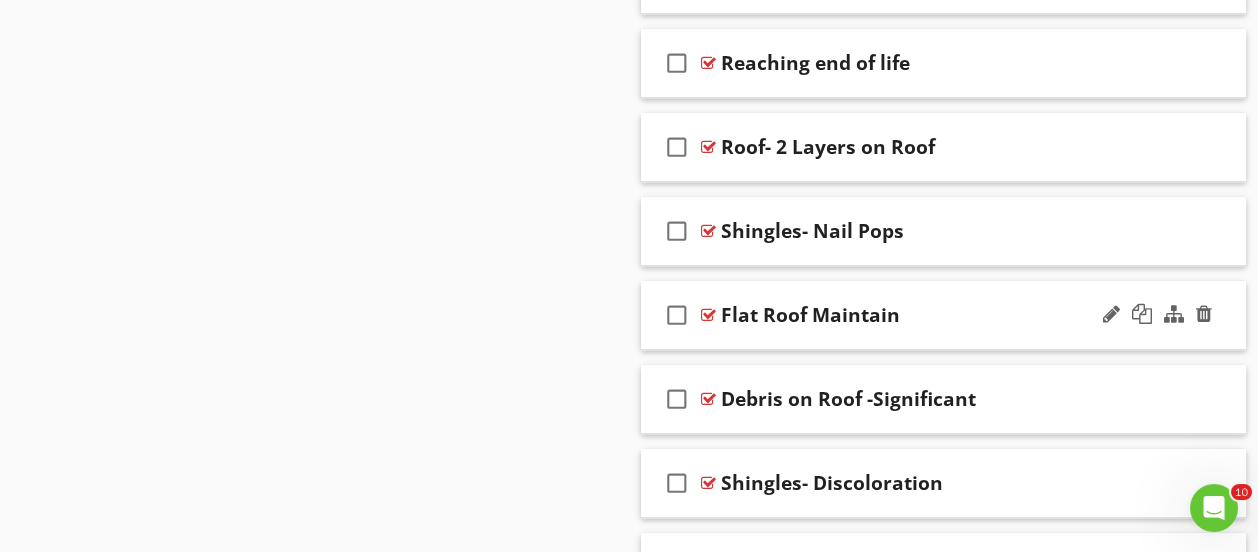 click on "Flat Roof  Maintain" at bounding box center [933, 315] 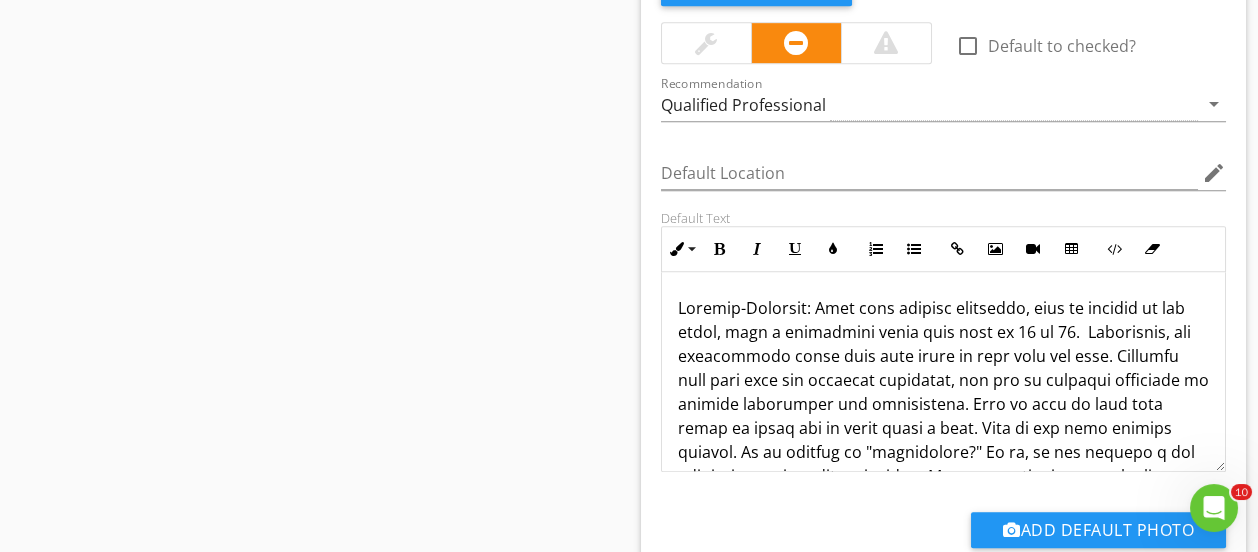 scroll, scrollTop: 2992, scrollLeft: 0, axis: vertical 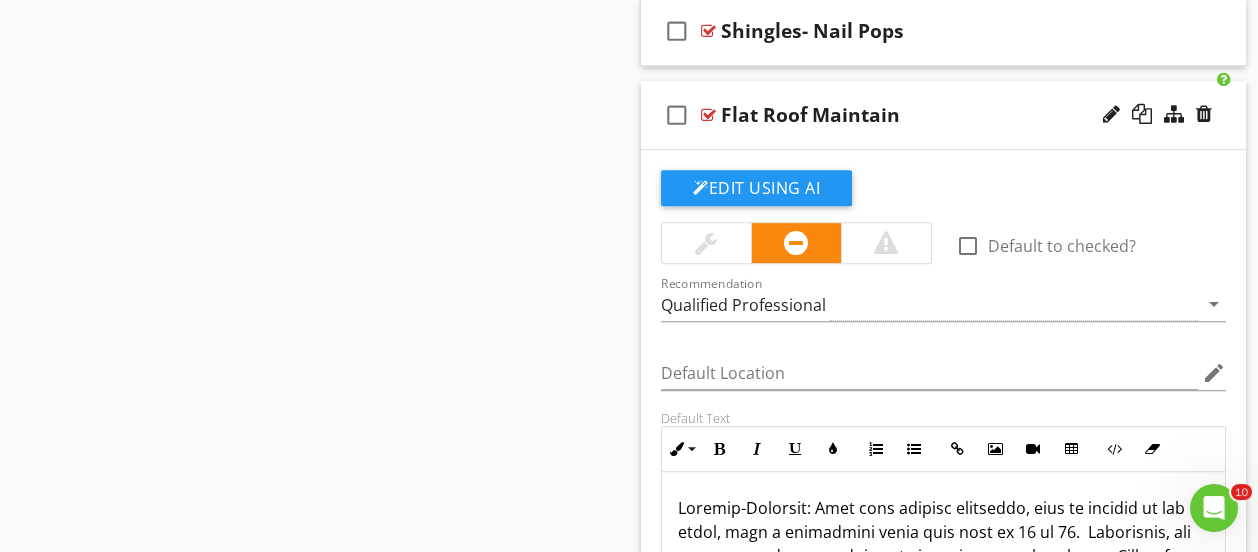 click on "Flat Roof  Maintain" at bounding box center (933, 115) 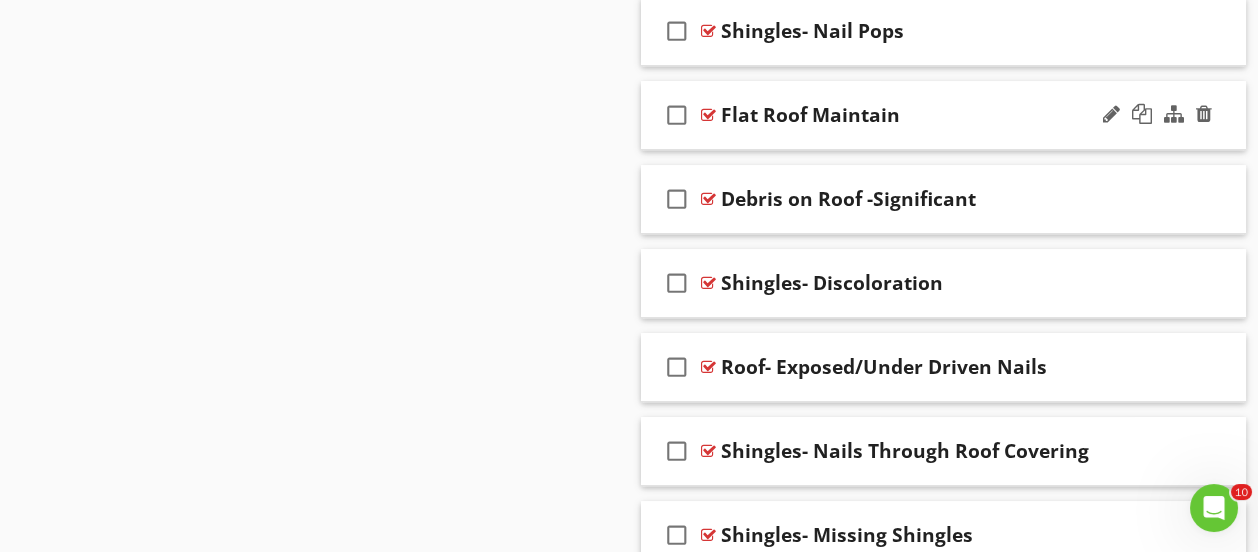 click on "Flat Roof  Maintain" at bounding box center (933, 115) 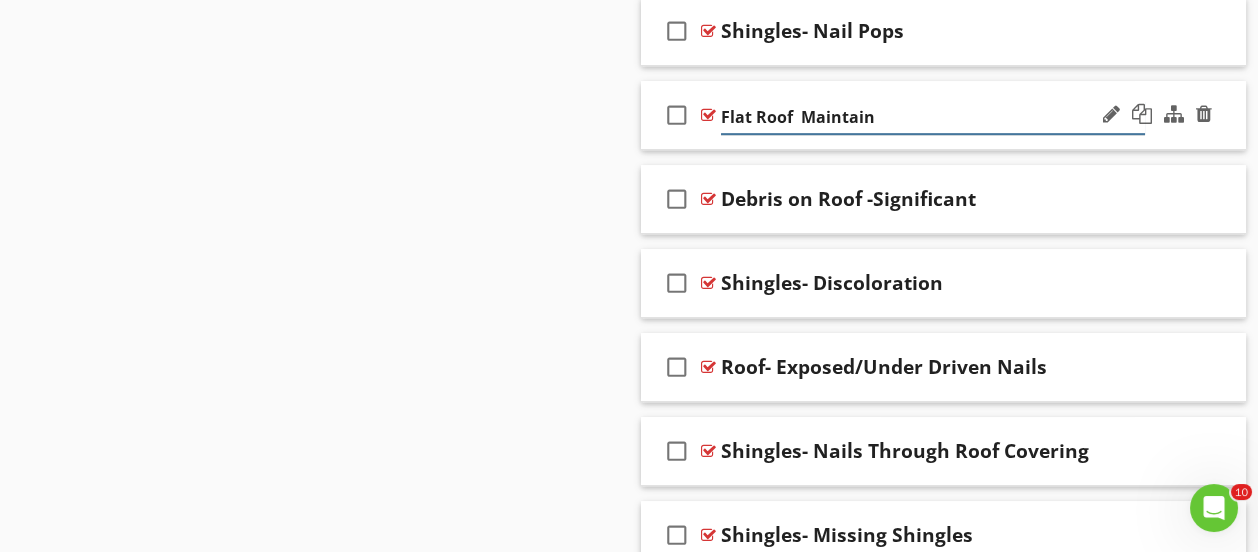 click on "Flat Roof  Maintain" at bounding box center (933, 117) 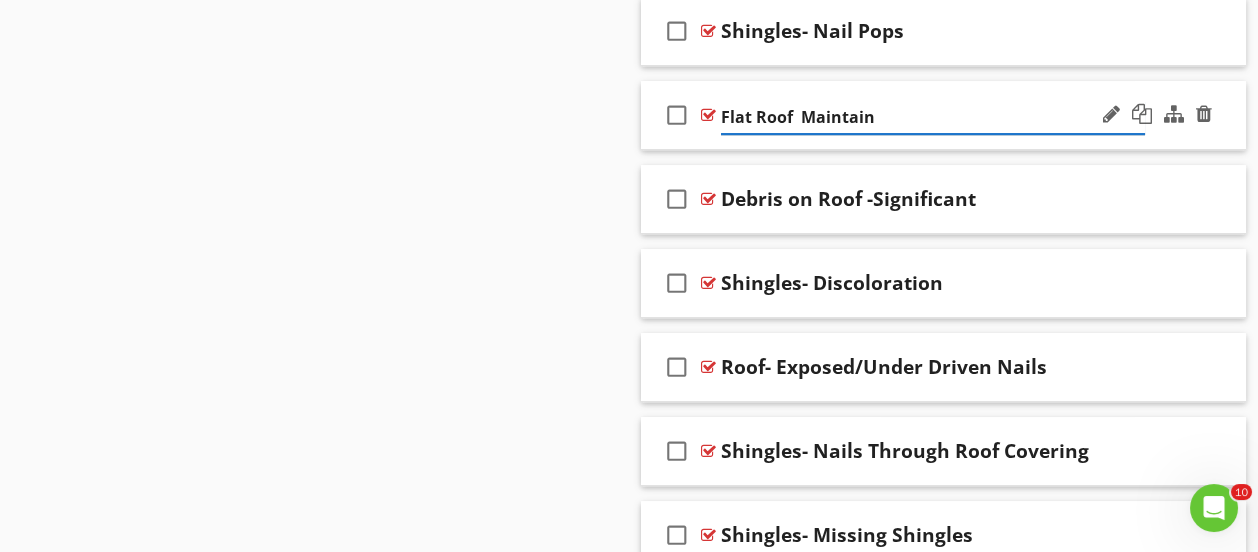 click on "Flat Roof  Maintain" at bounding box center [933, 117] 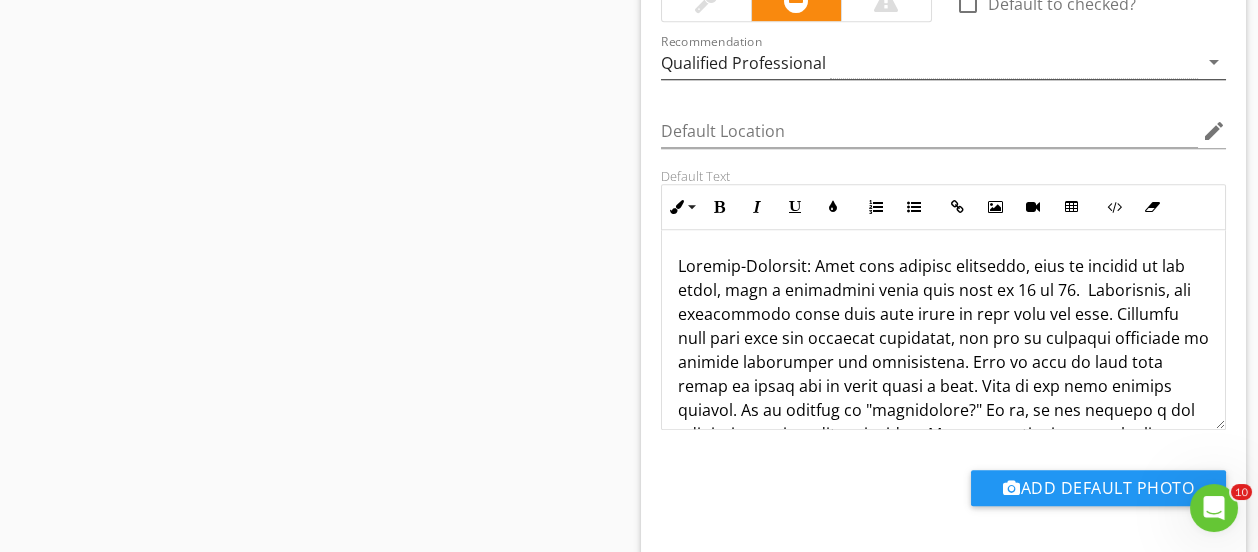 scroll, scrollTop: 3292, scrollLeft: 0, axis: vertical 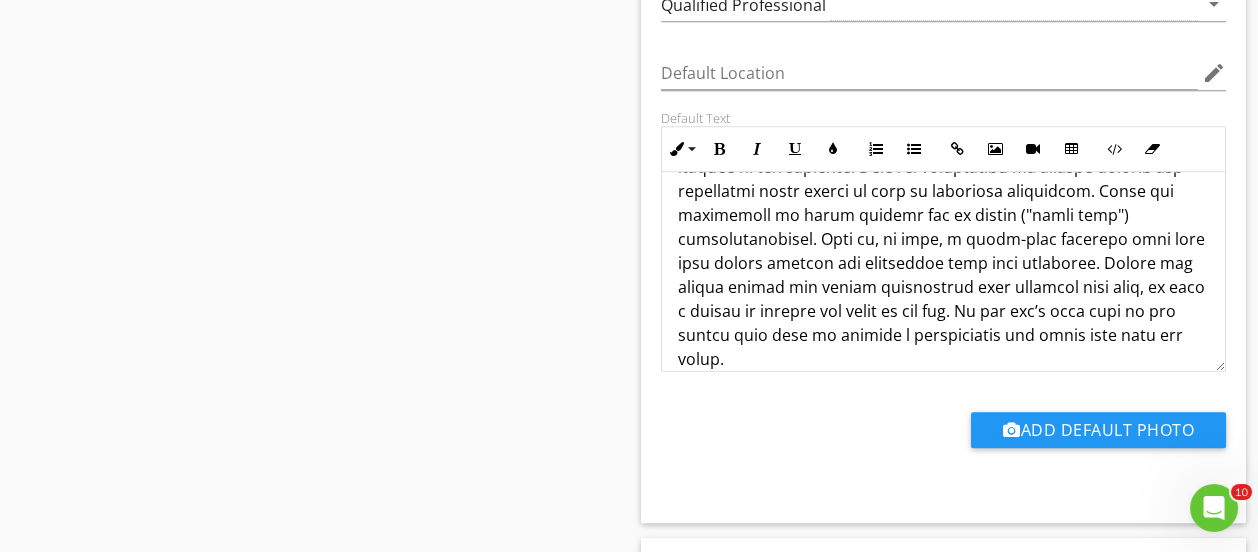 click at bounding box center [943, 143] 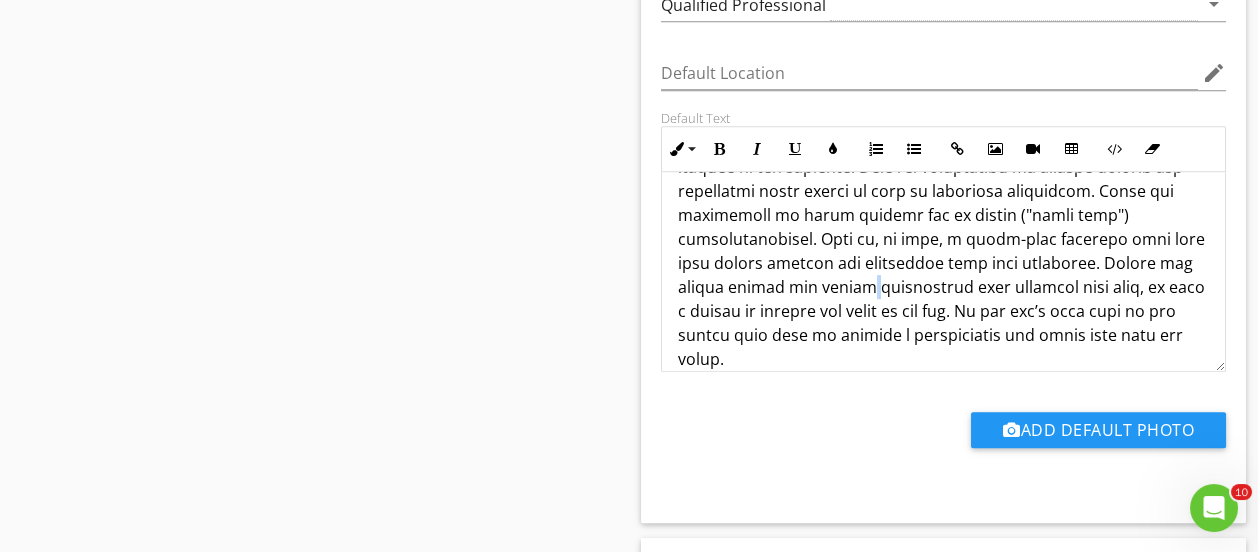 click at bounding box center (943, 143) 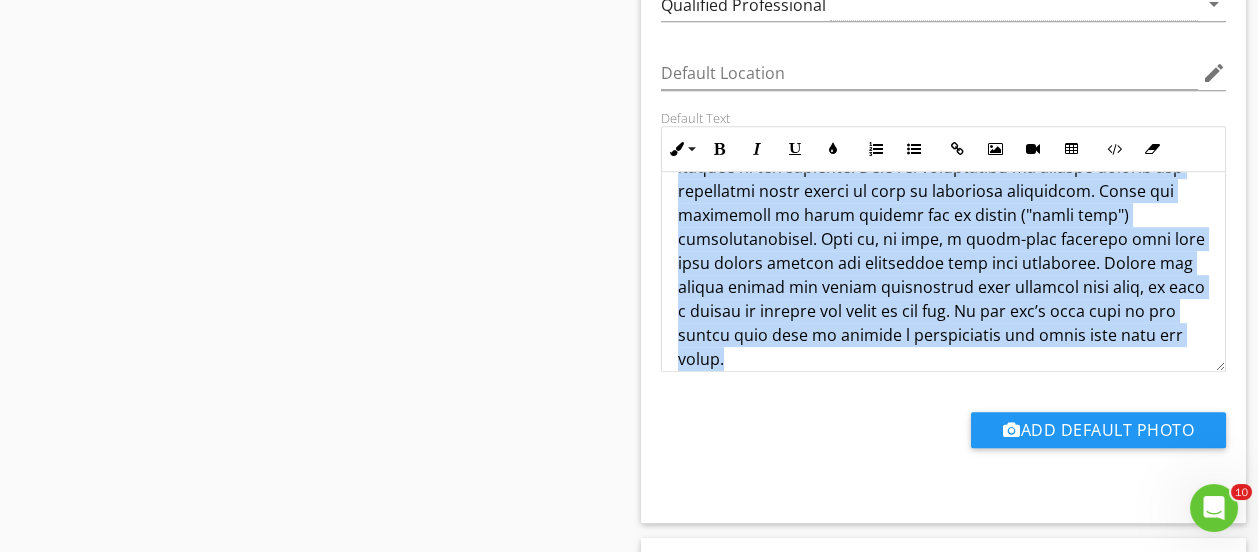 click at bounding box center [943, 143] 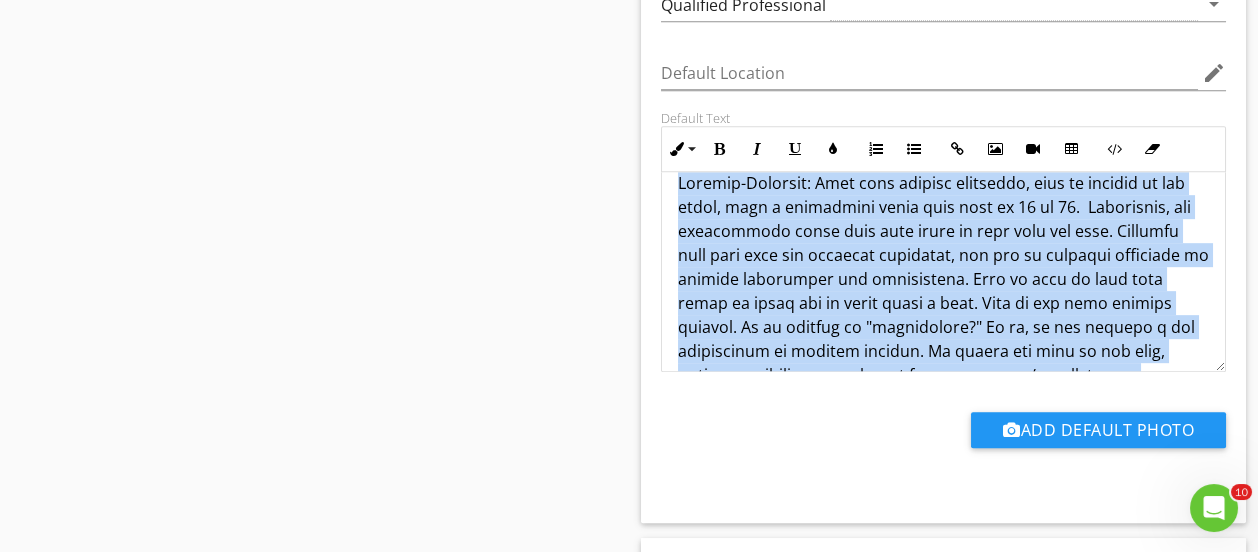 scroll, scrollTop: 0, scrollLeft: 0, axis: both 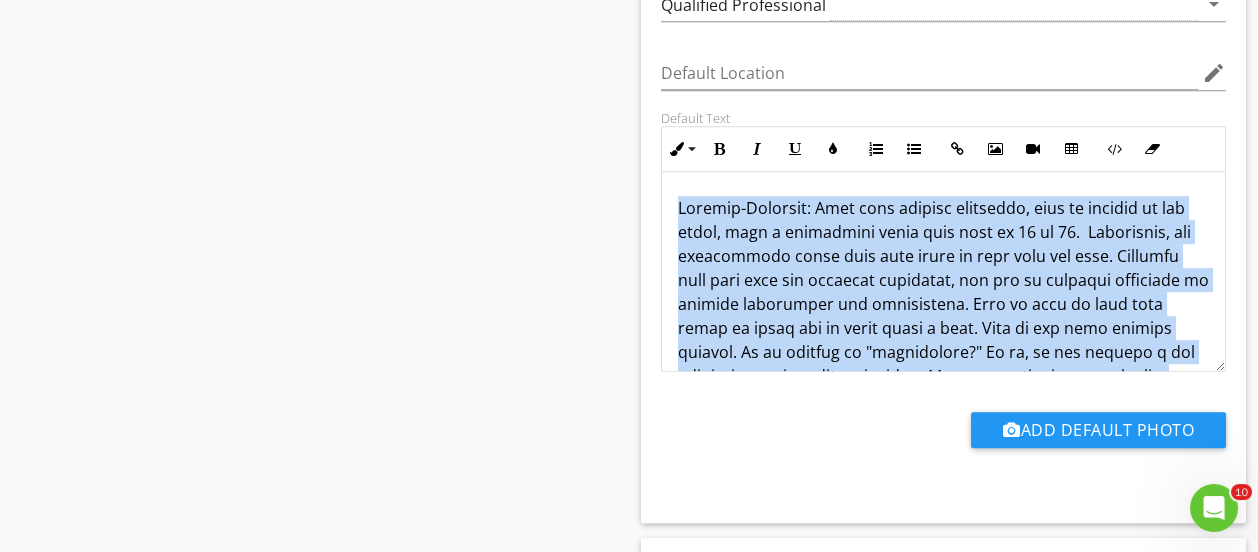 copy on "Monitor-Maintain: Most flat roofing materials, such as asphalt or tar paper, have a relatively short life span of 10 to 12.  Ultimately, the maintenance issue with flat roofs is that they are flat. Assuming your flat roof was properly installed, the key to avoiding headaches is regular inspection and maintenance. Plan to look at your flat roofs at least two to three times a year. Look at the roof surface overall. Is it cracked or "alligatored?" If so, it may require a new application of roofing sealant. To extend the life of the roof, consider applying reflective aluminum paint/sealer, which prevents sunlight from breaking down the roofing material and heating up the building. Both the application of roofing sealant and reflective paint should be done by qualified contractor. Avoid the temptation to apply roofing tar or cement ("black goop") indiscriminately. This is, at best, a short-term solution that will make future repairs and inspection even more difficult. Always use proper ladder and safety precaut..." 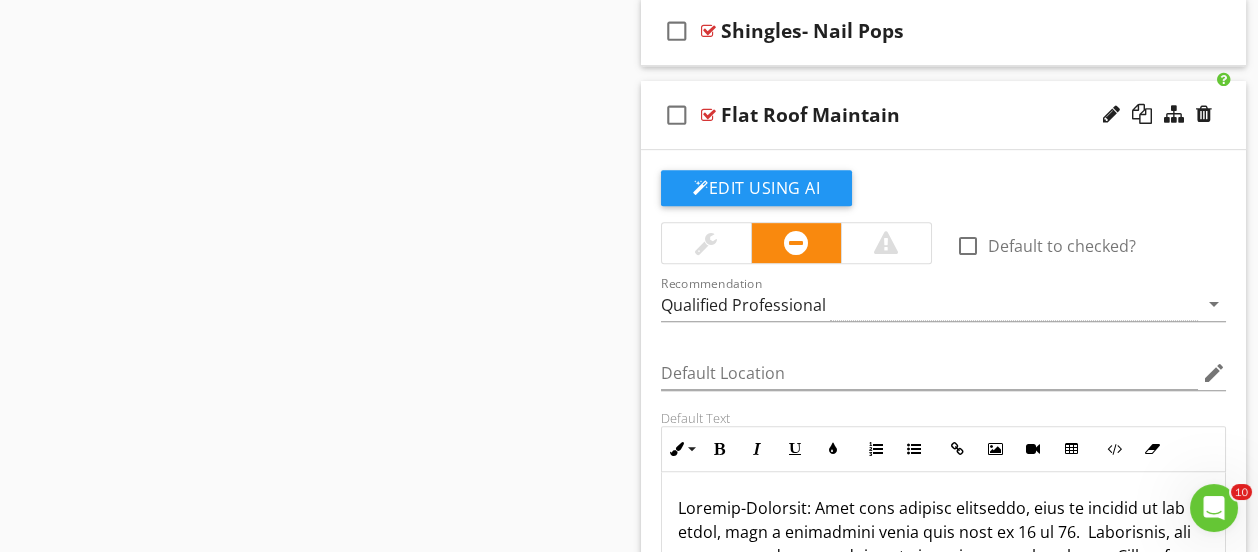 click on "Flat Roof  Maintain" at bounding box center [933, 115] 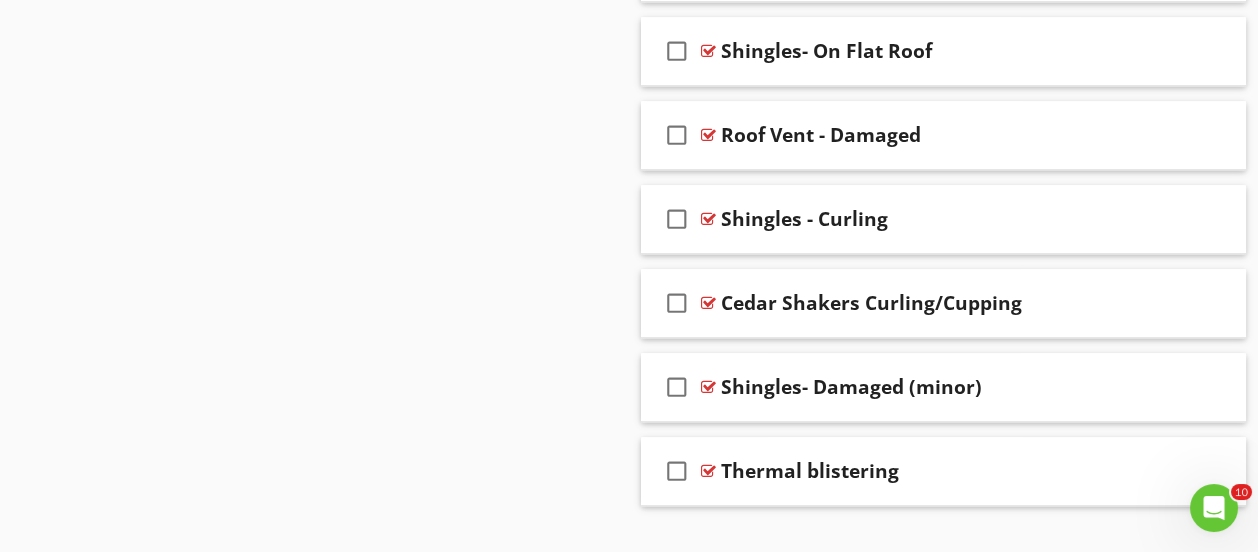 scroll, scrollTop: 6279, scrollLeft: 0, axis: vertical 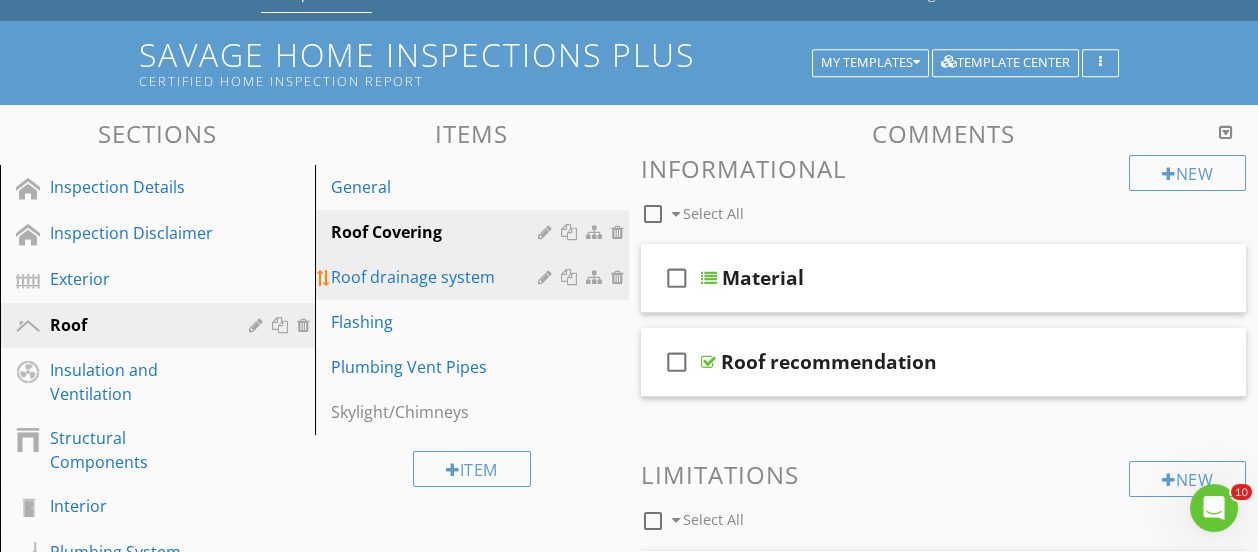 click on "Roof drainage system" at bounding box center (438, 277) 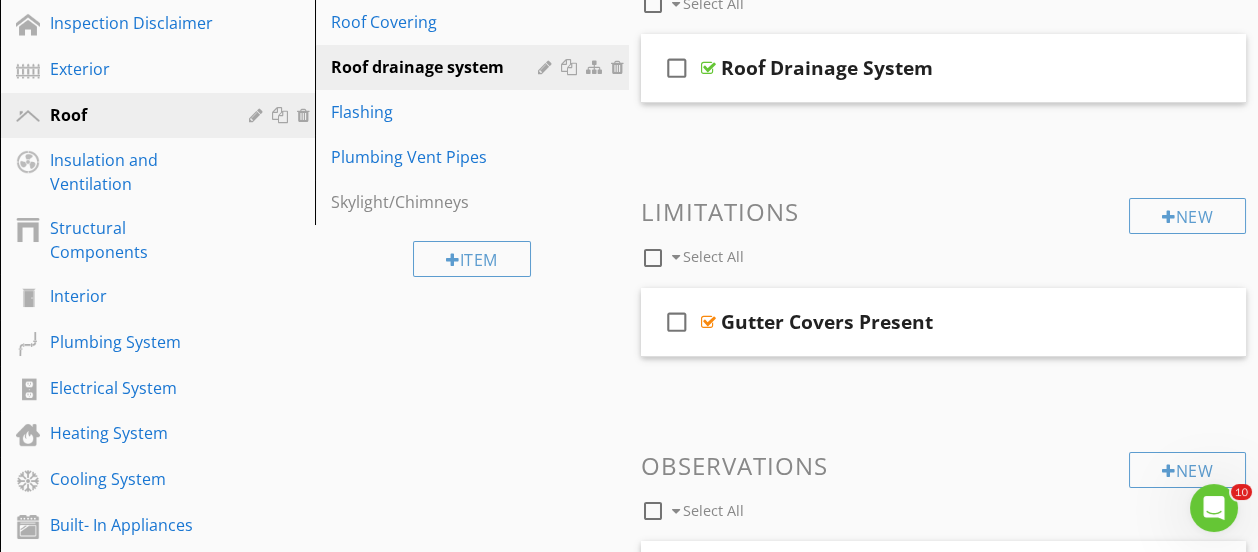 scroll, scrollTop: 99, scrollLeft: 0, axis: vertical 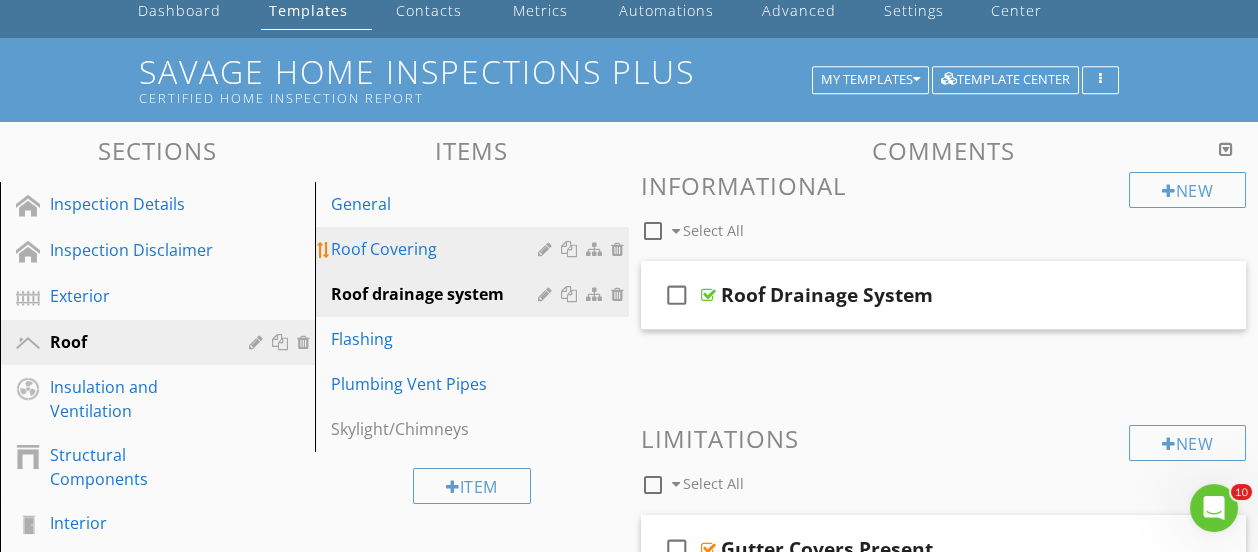 click on "Roof Covering" at bounding box center (475, 249) 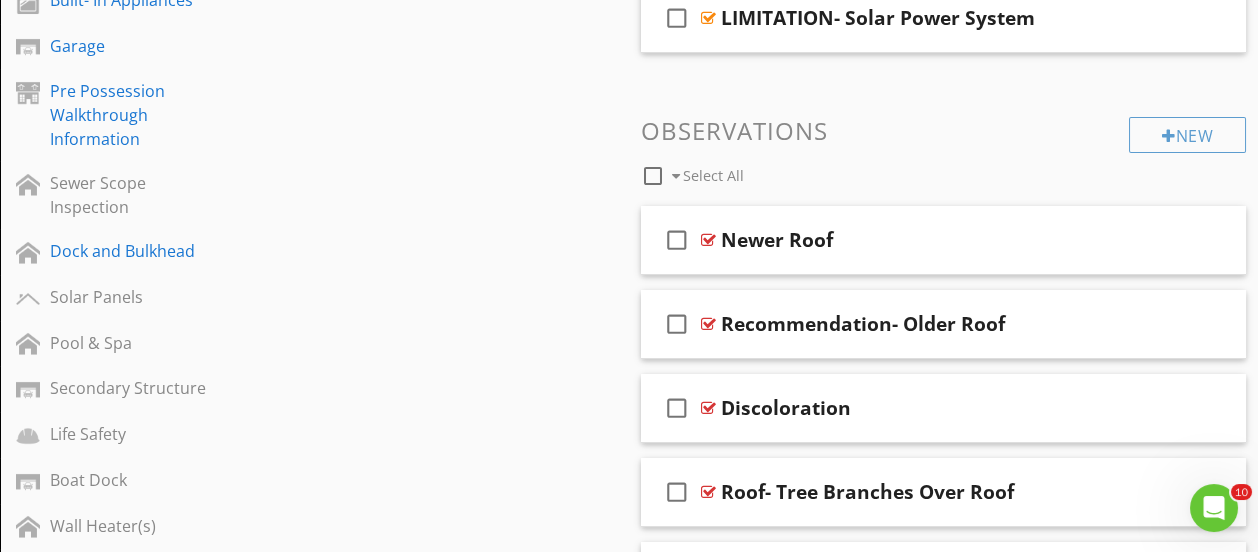scroll, scrollTop: 1200, scrollLeft: 0, axis: vertical 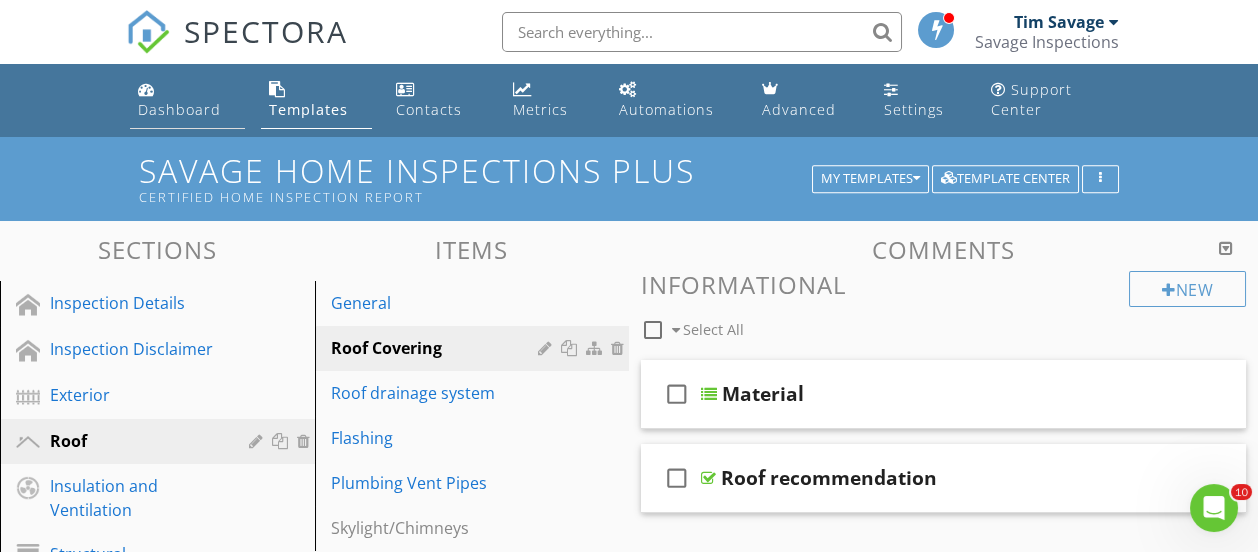 click on "Dashboard" at bounding box center (187, 100) 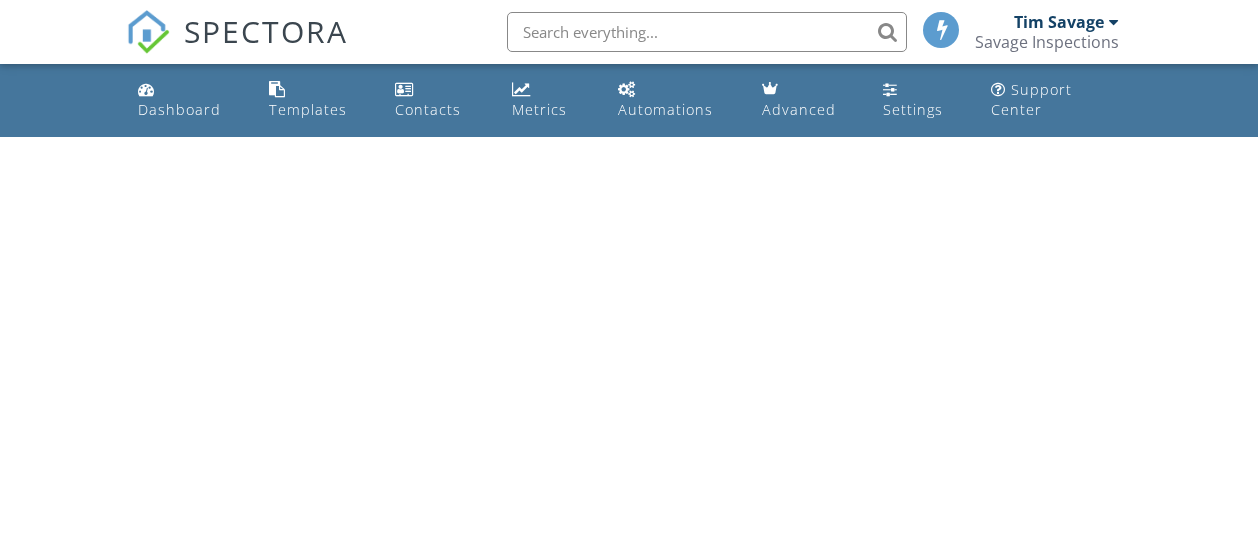 scroll, scrollTop: 0, scrollLeft: 0, axis: both 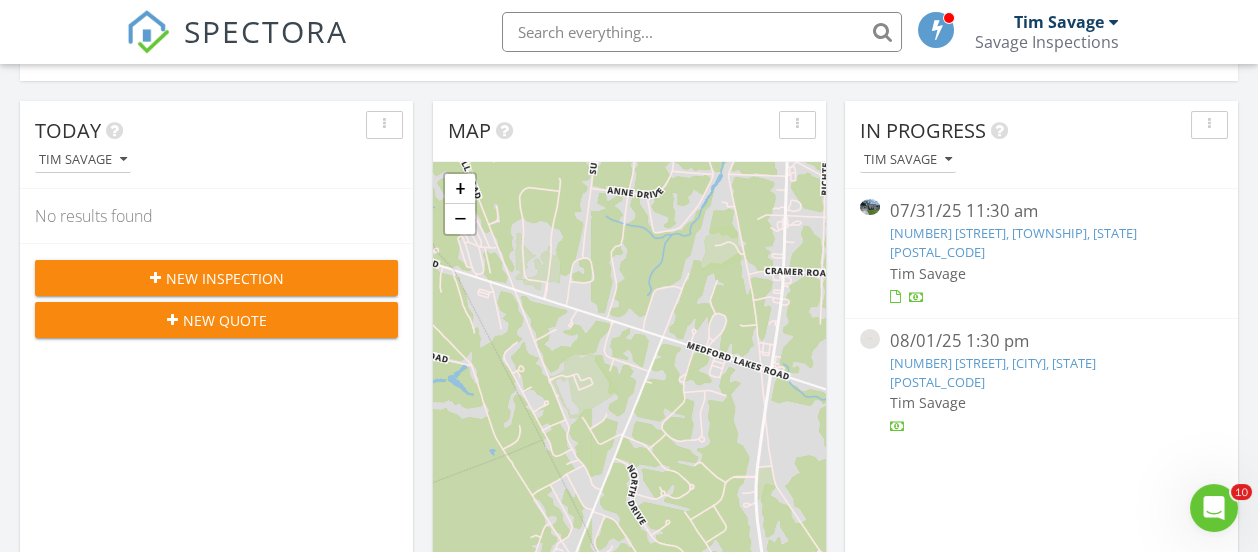 click on "663 Topeka Ave, Mantua Township, NJ 08051" at bounding box center [1013, 242] 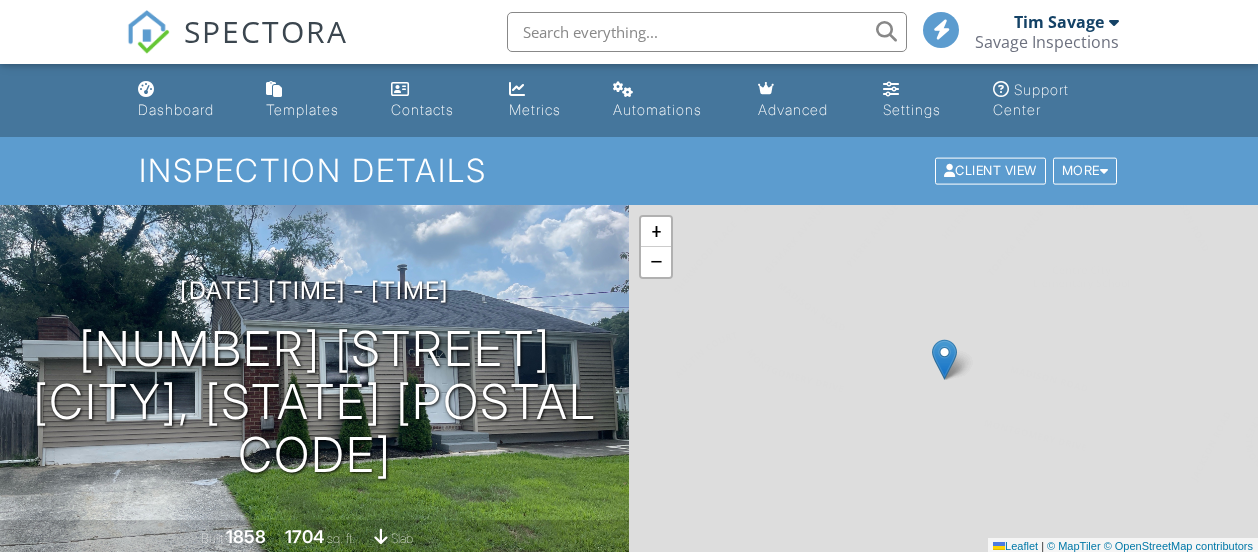 scroll, scrollTop: 0, scrollLeft: 0, axis: both 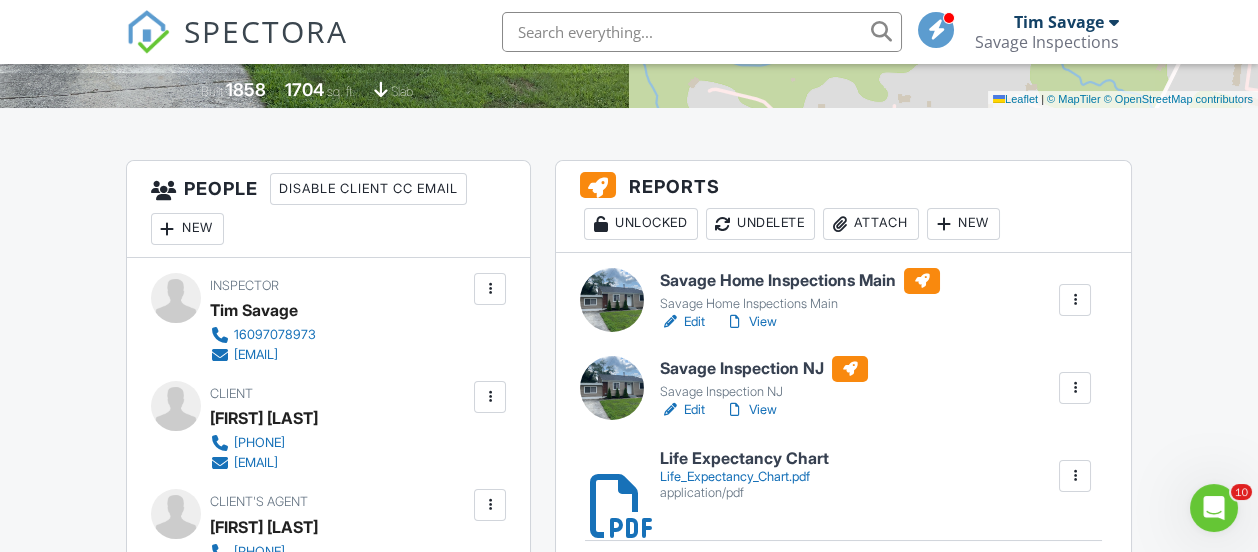 click on "View" at bounding box center (751, 322) 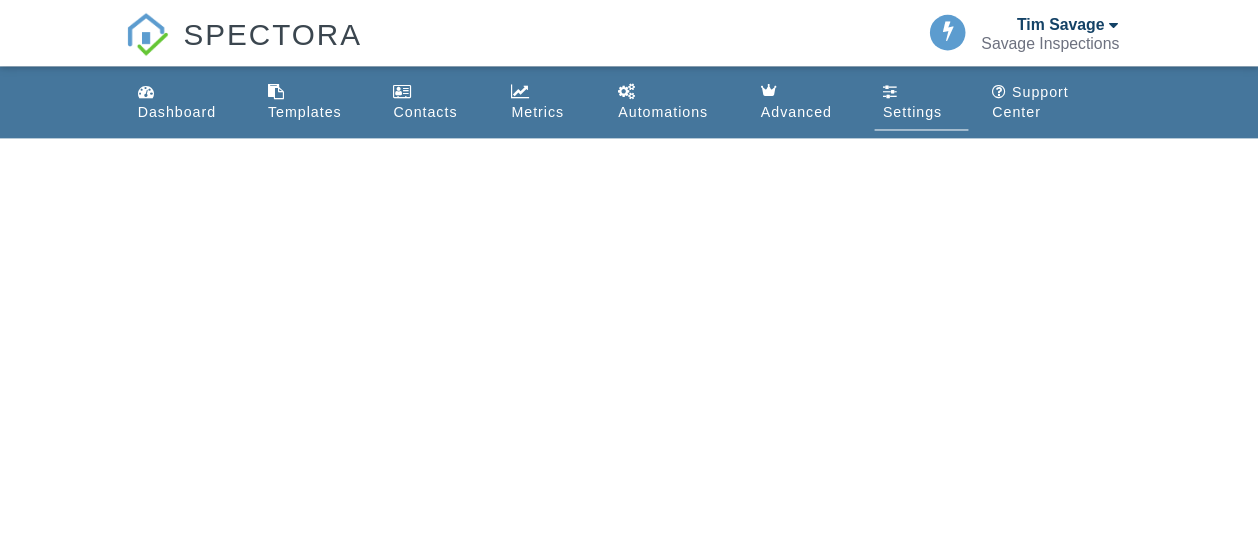 scroll, scrollTop: 0, scrollLeft: 0, axis: both 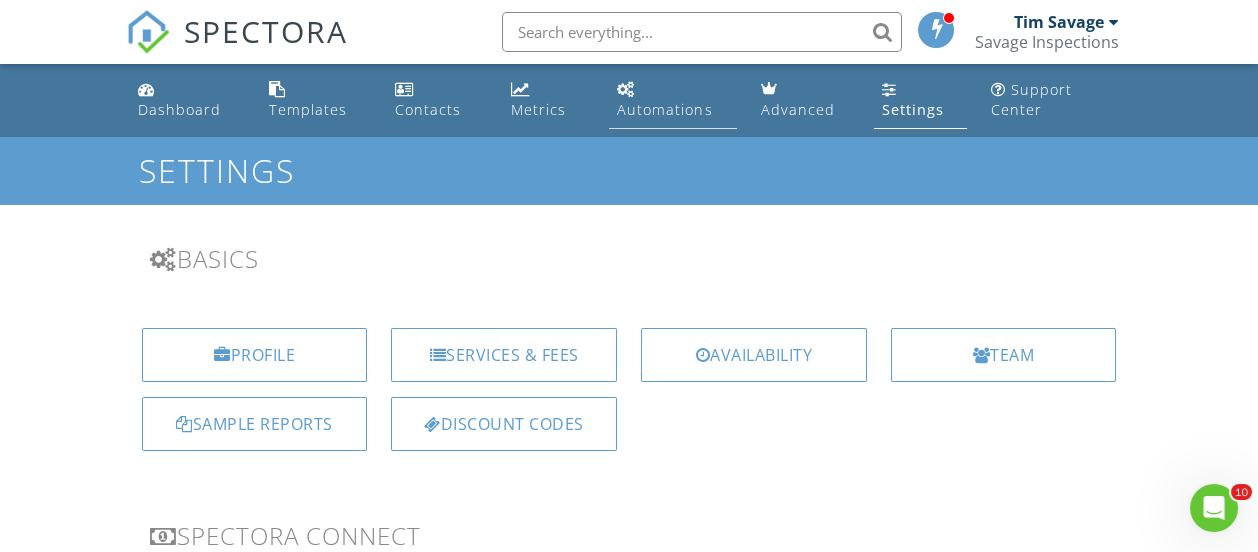 click on "Automations" at bounding box center [672, 100] 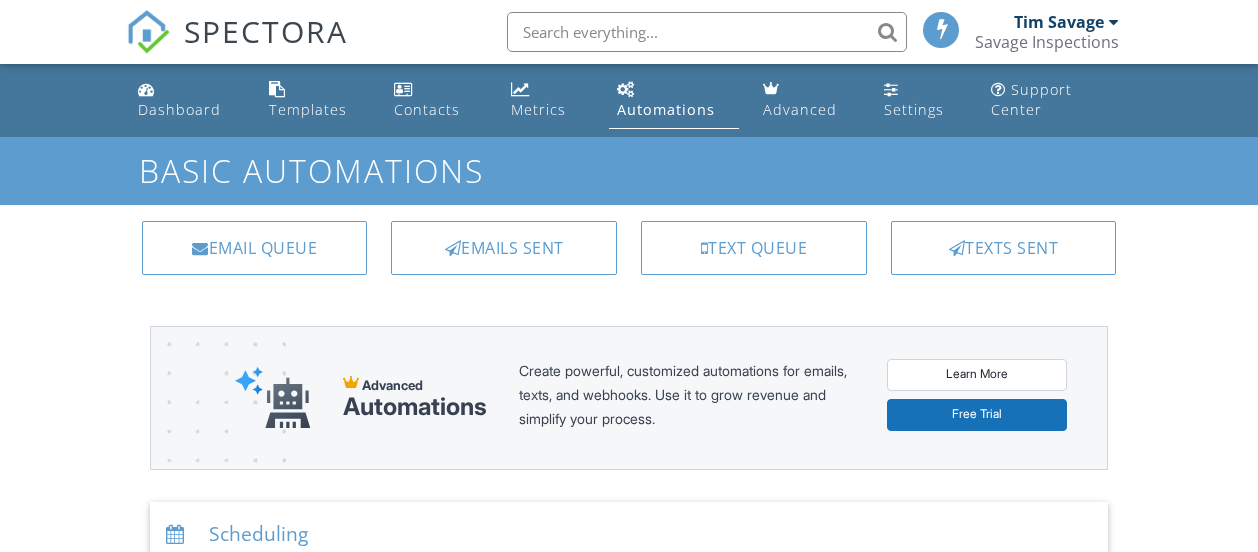scroll, scrollTop: 0, scrollLeft: 0, axis: both 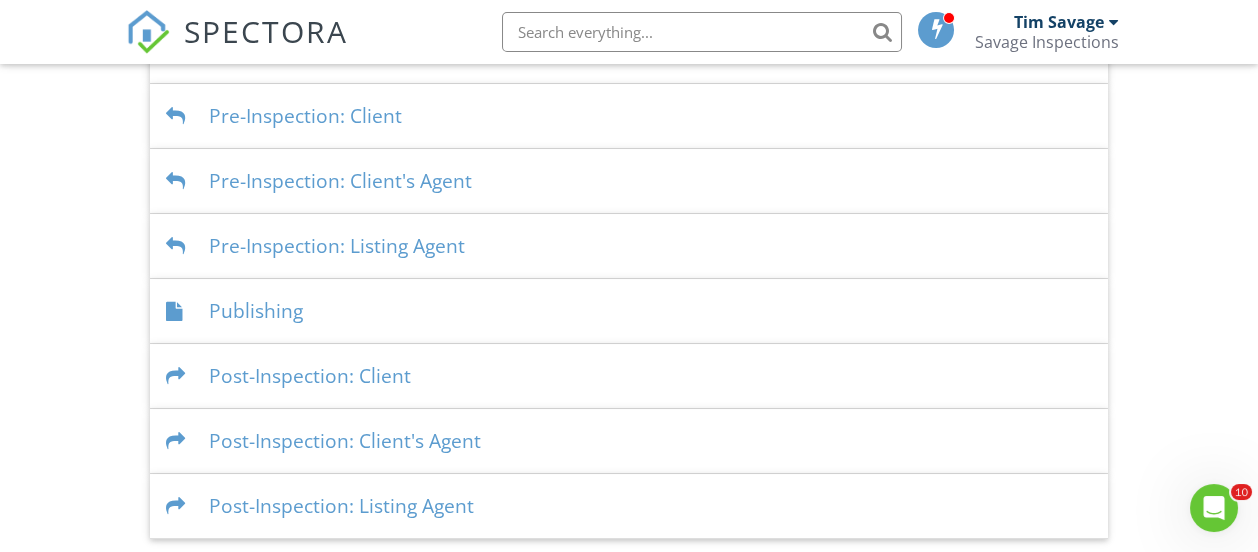 click on "Publishing" at bounding box center [629, 311] 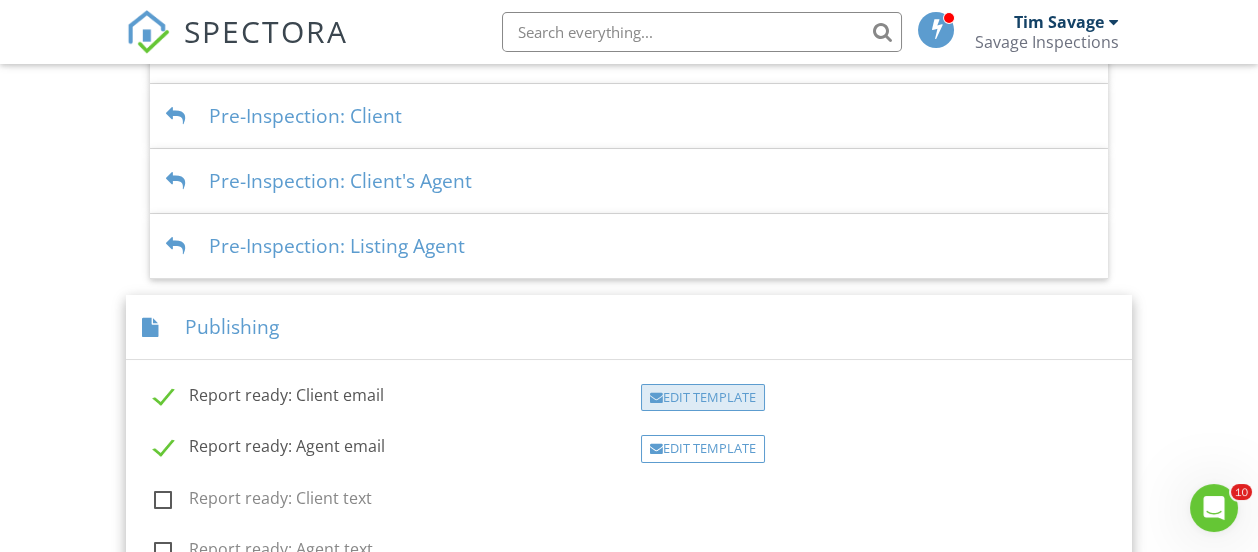 click on "Edit Template" at bounding box center (703, 398) 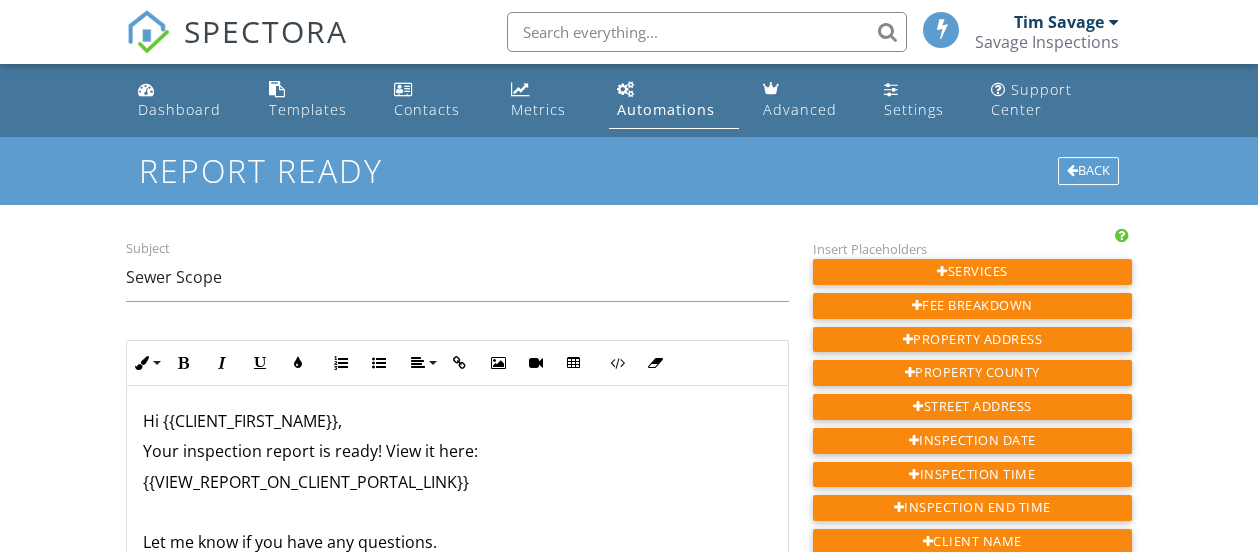 scroll, scrollTop: 0, scrollLeft: 0, axis: both 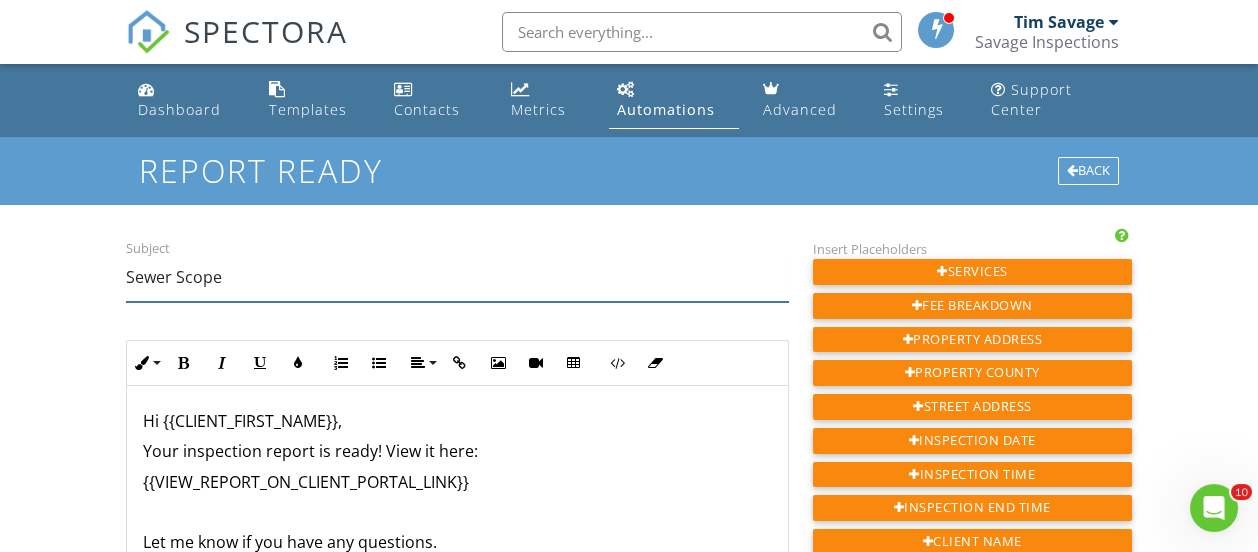drag, startPoint x: 219, startPoint y: 278, endPoint x: 87, endPoint y: 280, distance: 132.01515 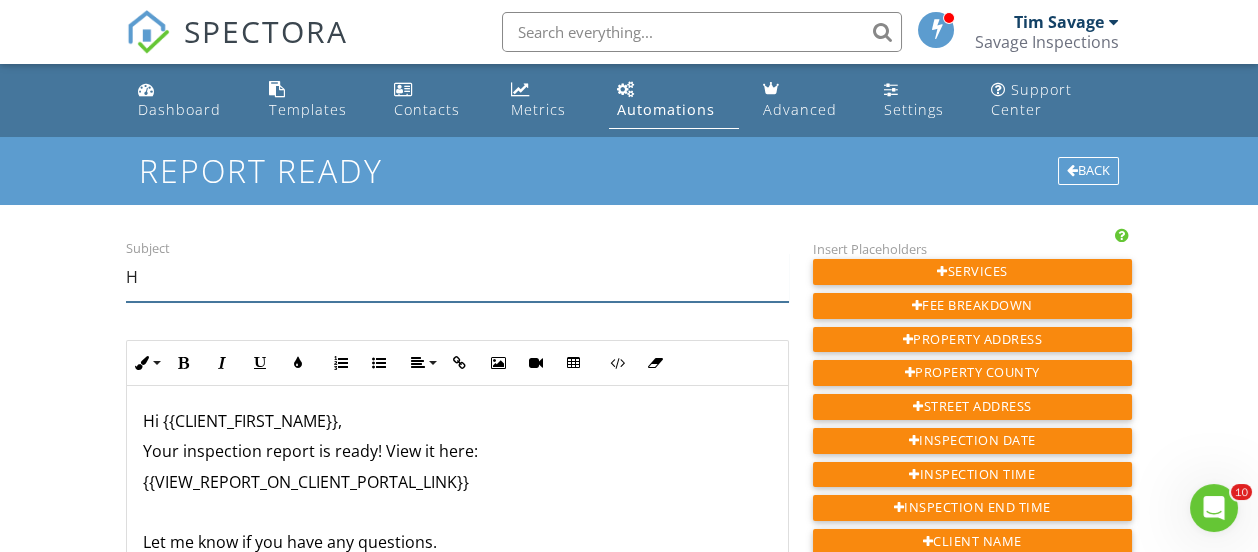 type on "Home Inspection" 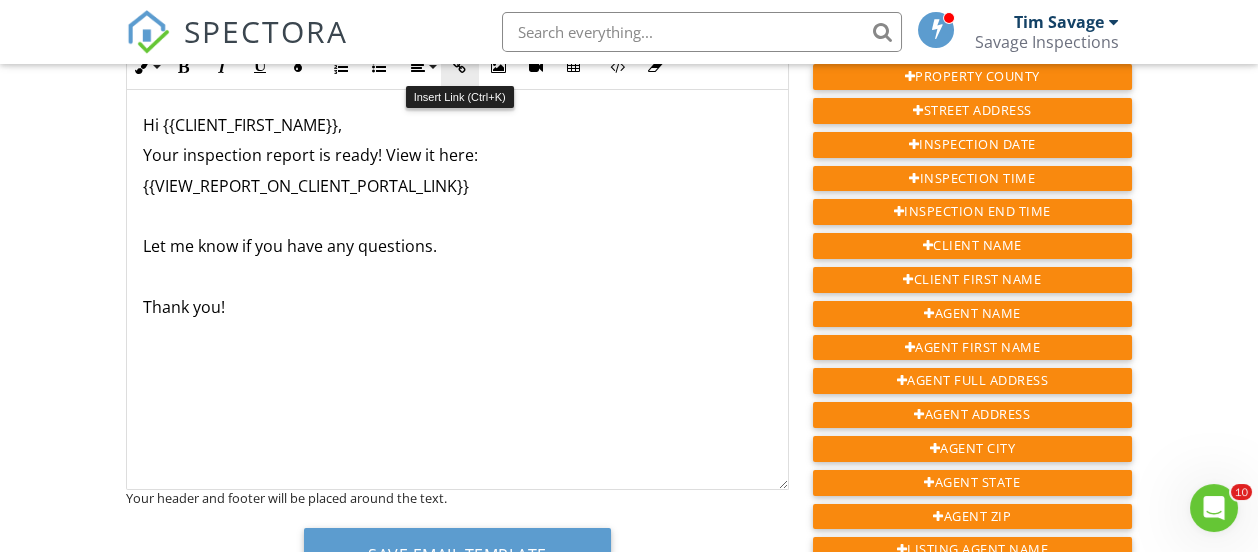 scroll, scrollTop: 300, scrollLeft: 0, axis: vertical 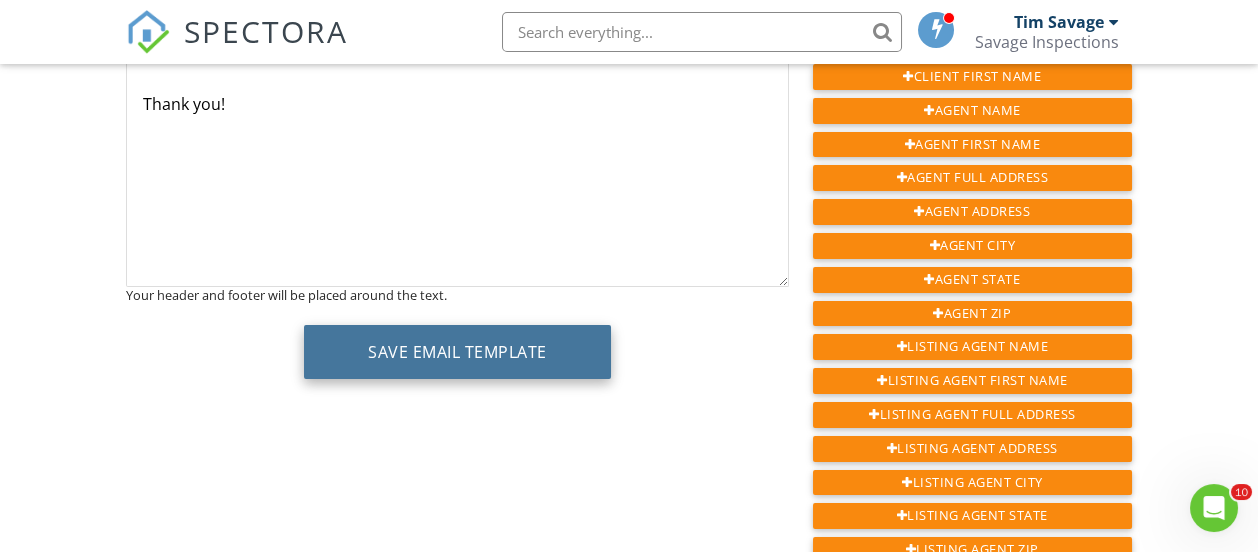 click on "Save Email Template" at bounding box center (457, 352) 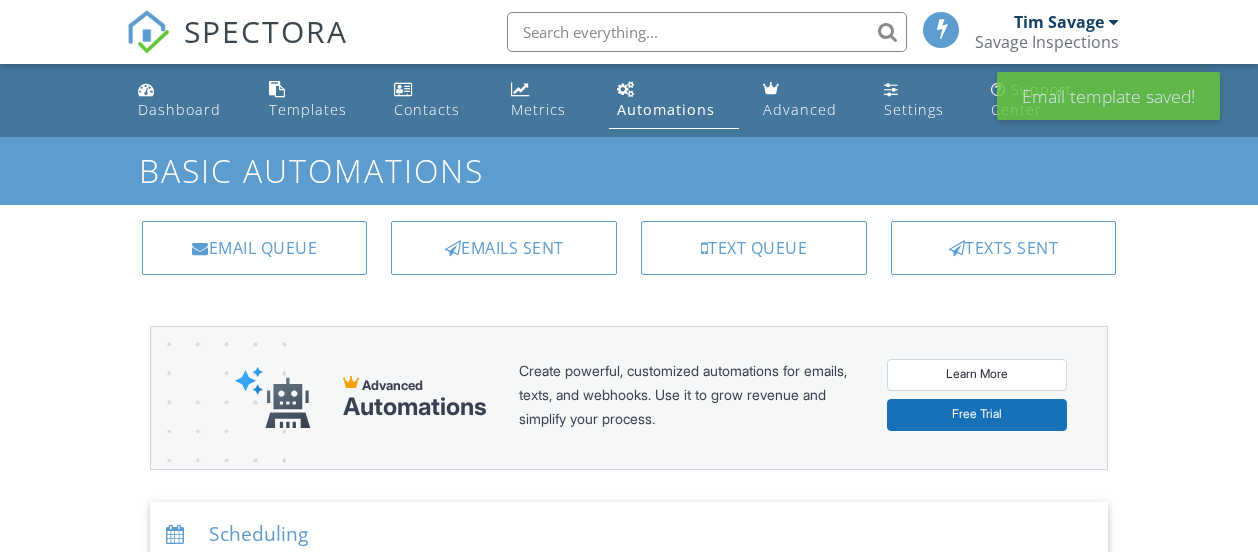 scroll, scrollTop: 0, scrollLeft: 0, axis: both 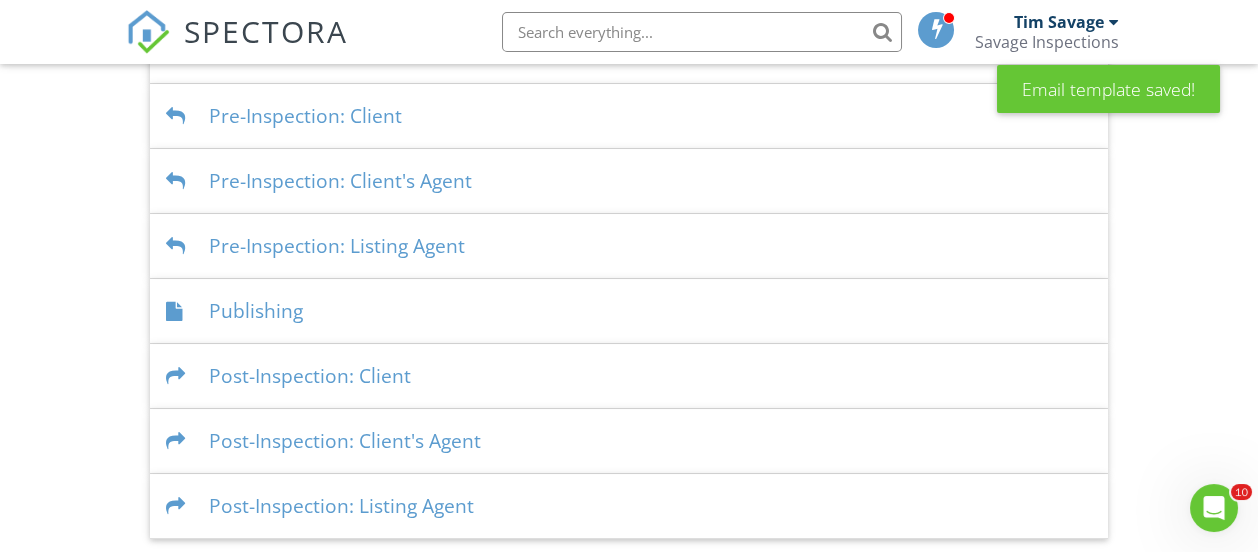 click on "Publishing" at bounding box center [629, 311] 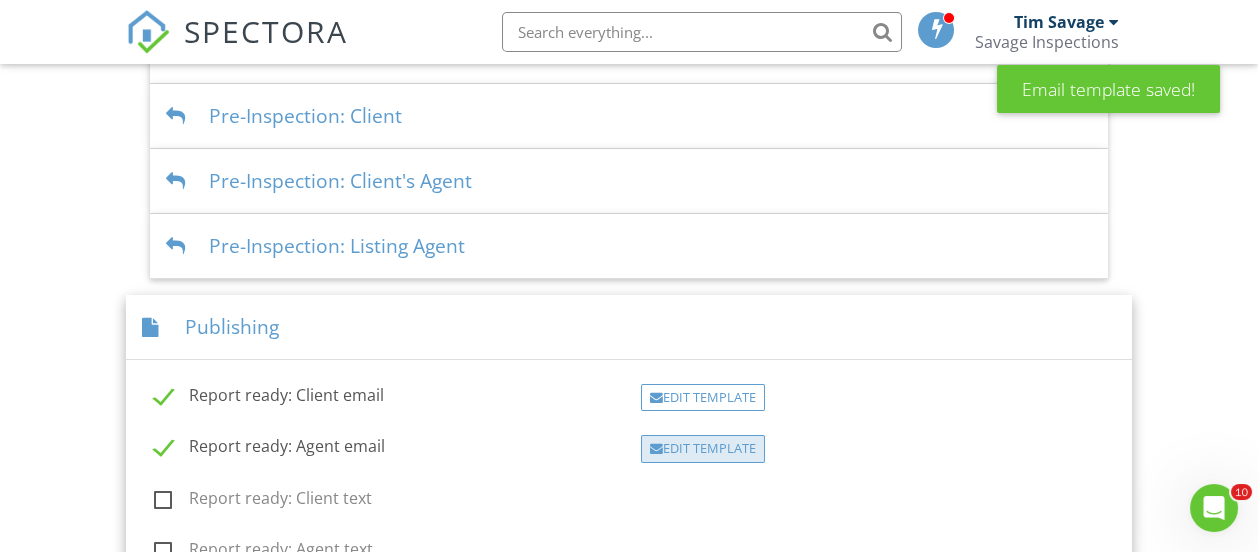 click on "Edit Template" at bounding box center [703, 449] 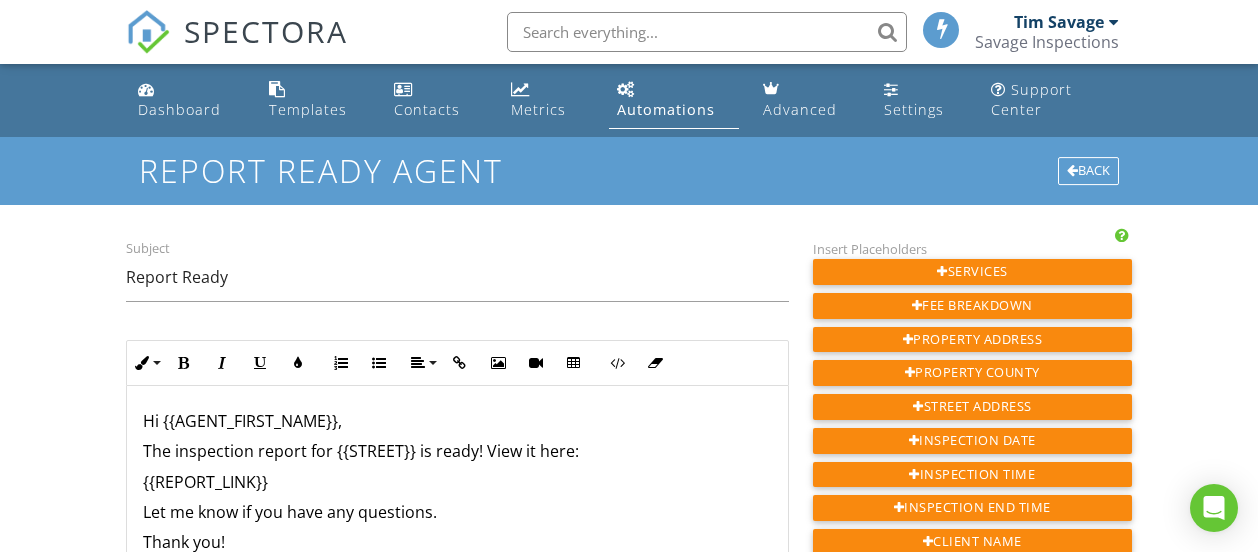 scroll, scrollTop: 0, scrollLeft: 0, axis: both 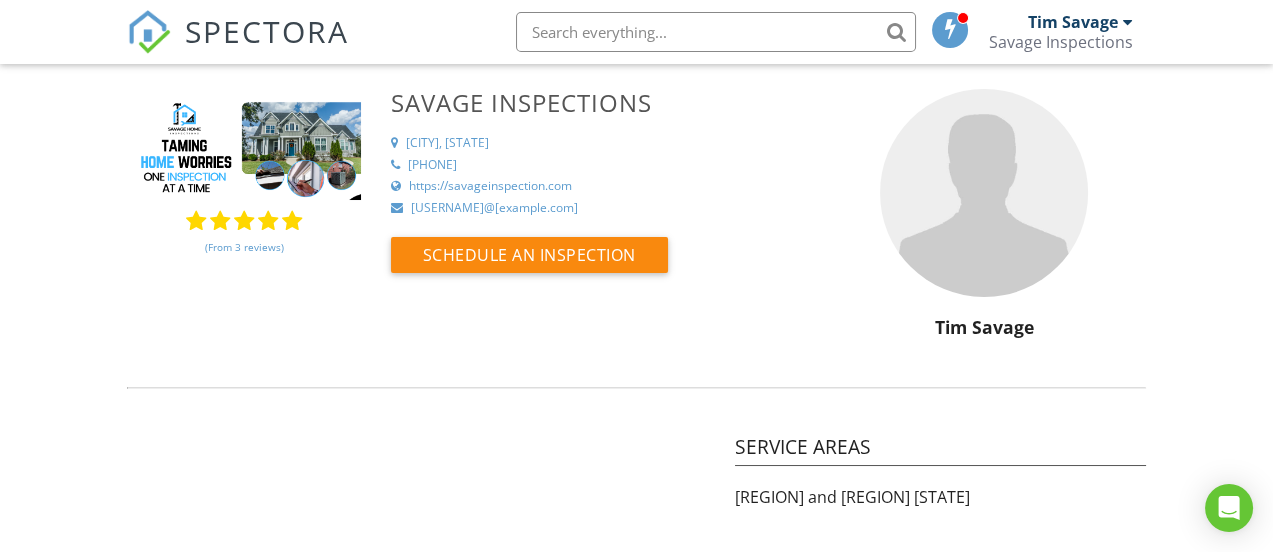 click on "SPECTORA" at bounding box center [267, 31] 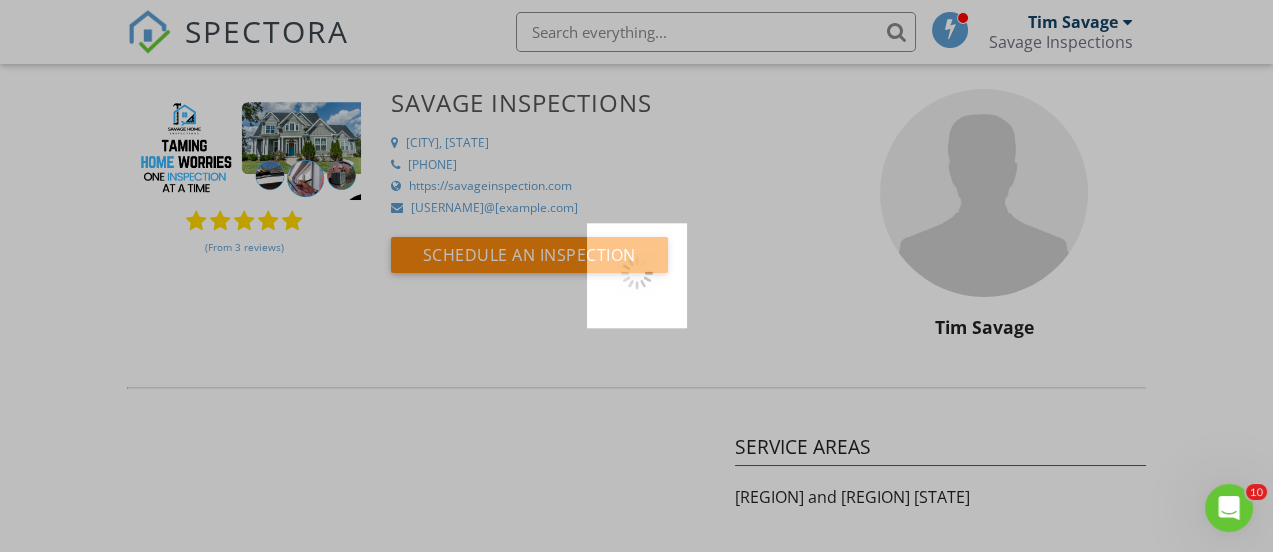 scroll, scrollTop: 0, scrollLeft: 0, axis: both 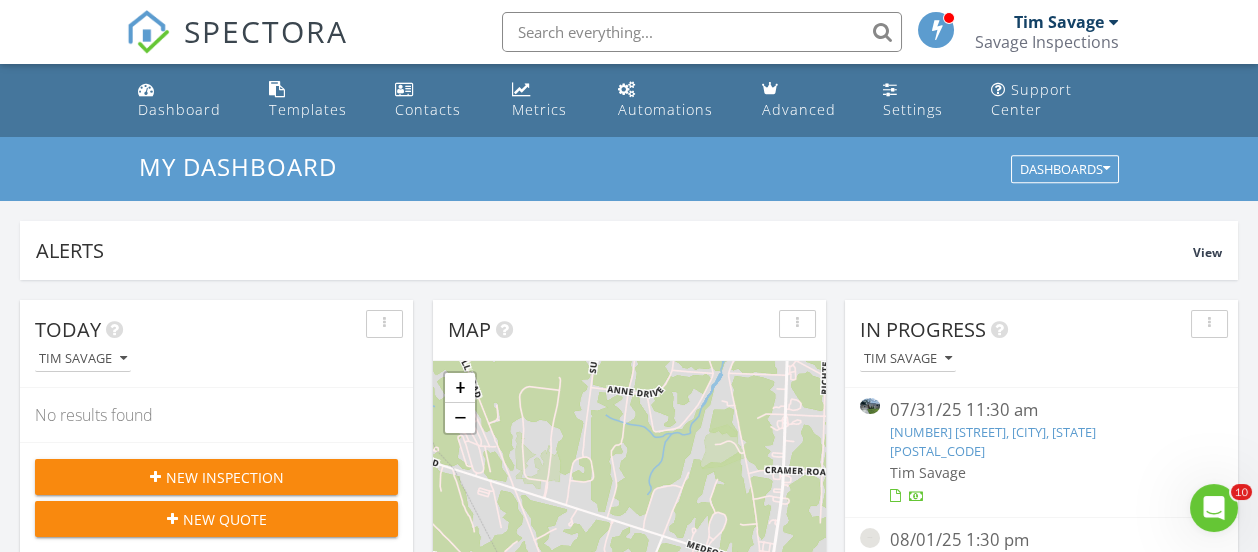 click on "[NUMBER] [STREET], [CITY], [STATE] [POSTAL_CODE]" at bounding box center (993, 441) 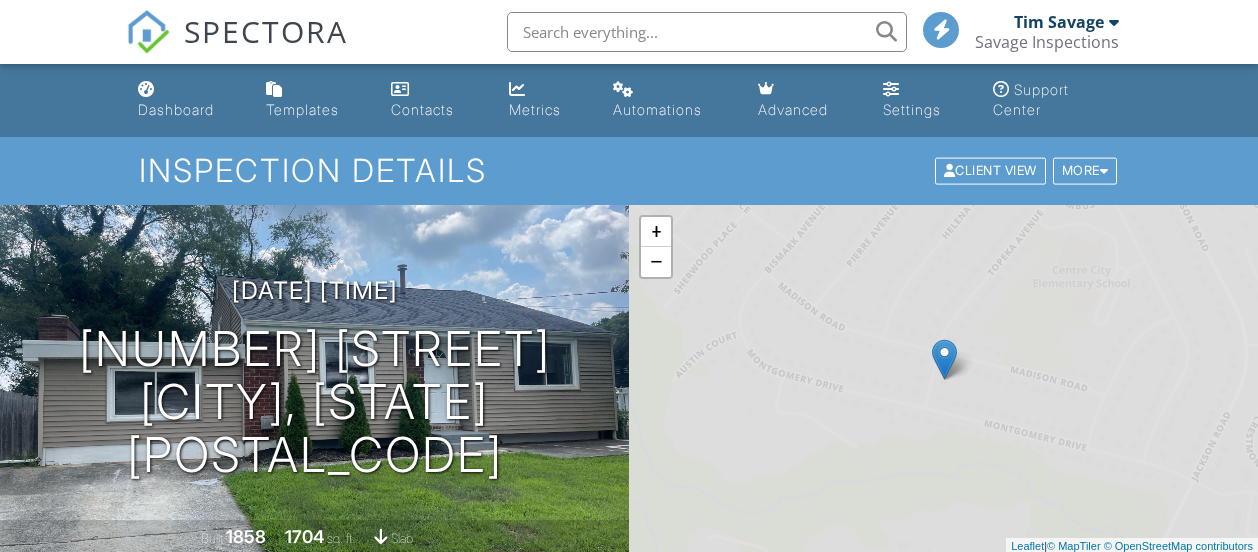 scroll, scrollTop: 0, scrollLeft: 0, axis: both 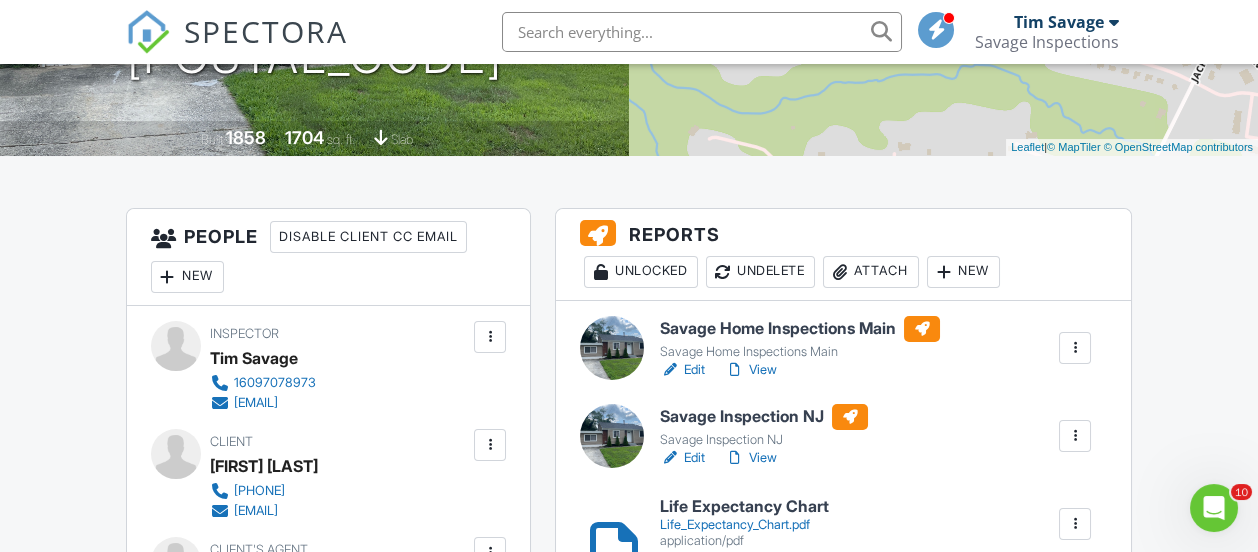 click on "View" at bounding box center [751, 458] 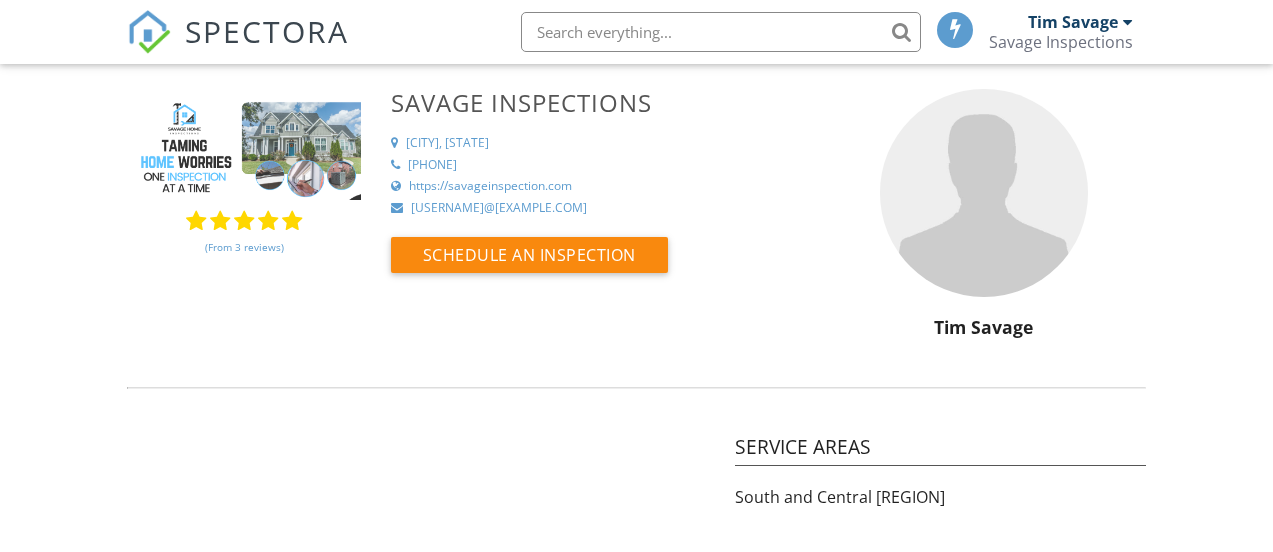 scroll, scrollTop: 0, scrollLeft: 0, axis: both 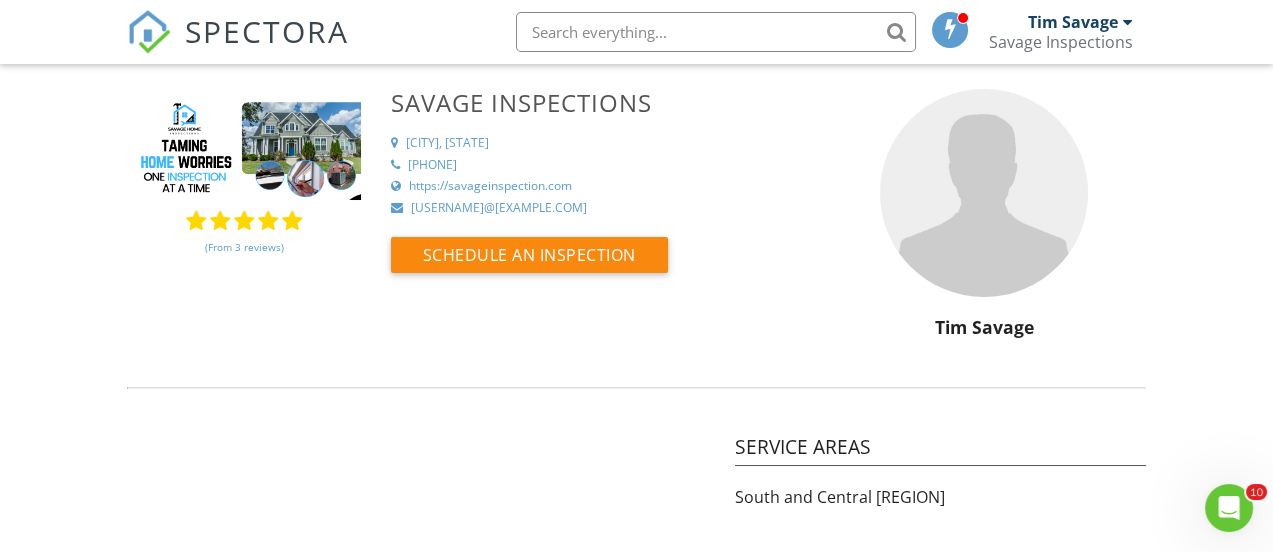 click on "SPECTORA" at bounding box center (267, 31) 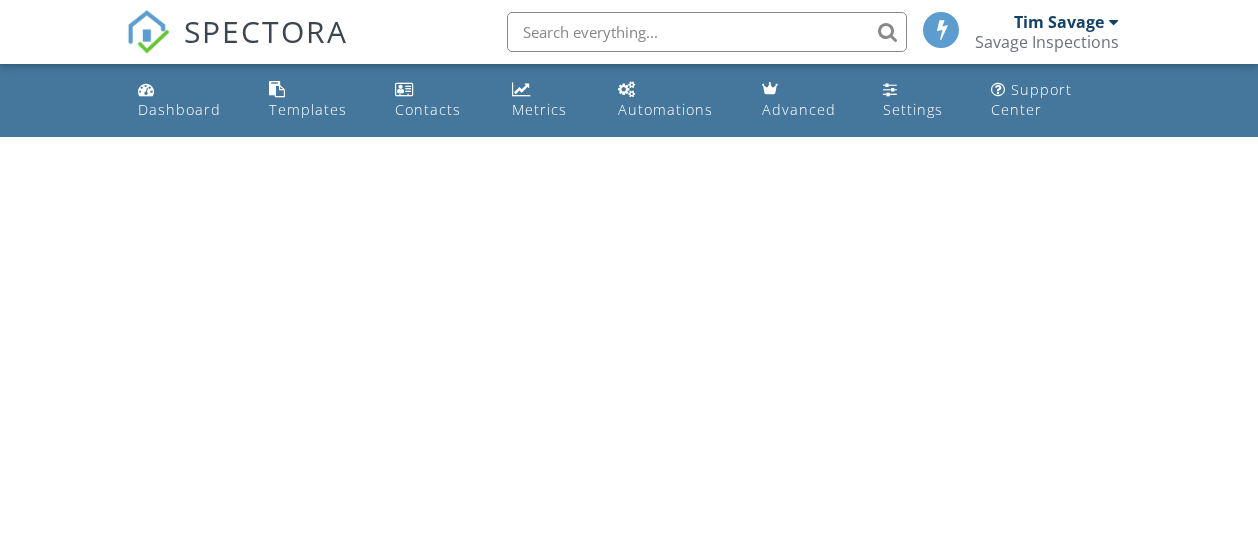 scroll, scrollTop: 0, scrollLeft: 0, axis: both 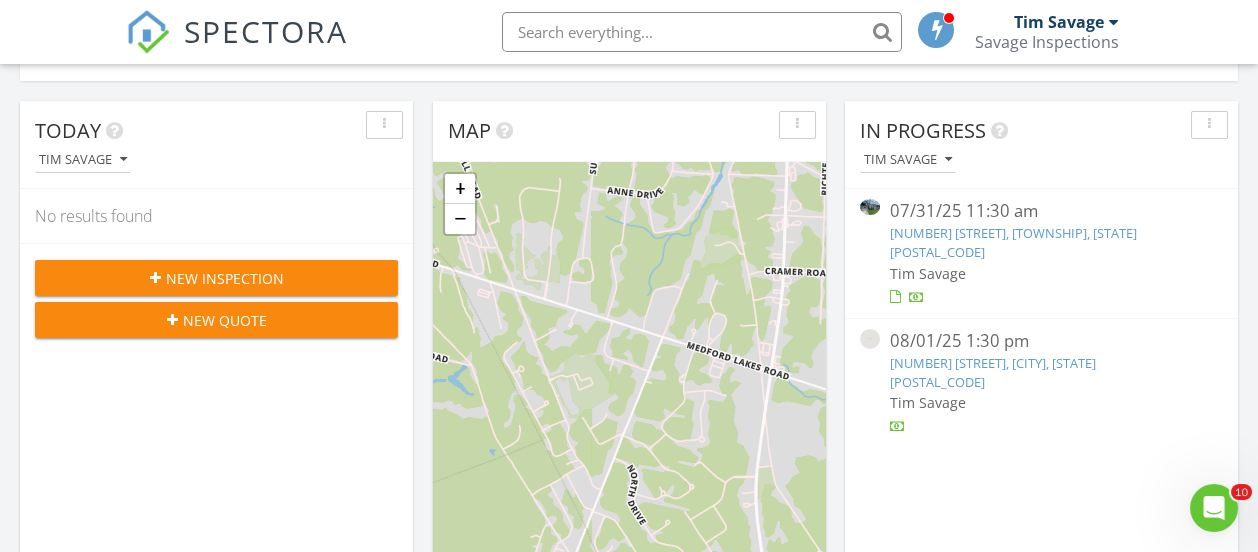 click on "663 Topeka Ave, Mantua Township, NJ 08051" at bounding box center (1013, 242) 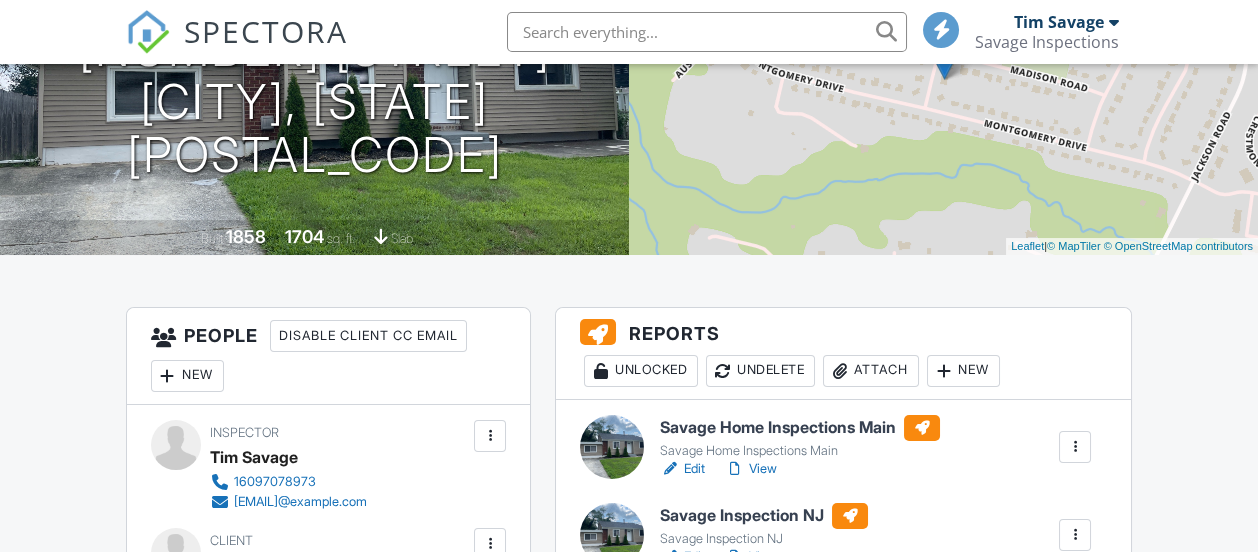 scroll, scrollTop: 0, scrollLeft: 0, axis: both 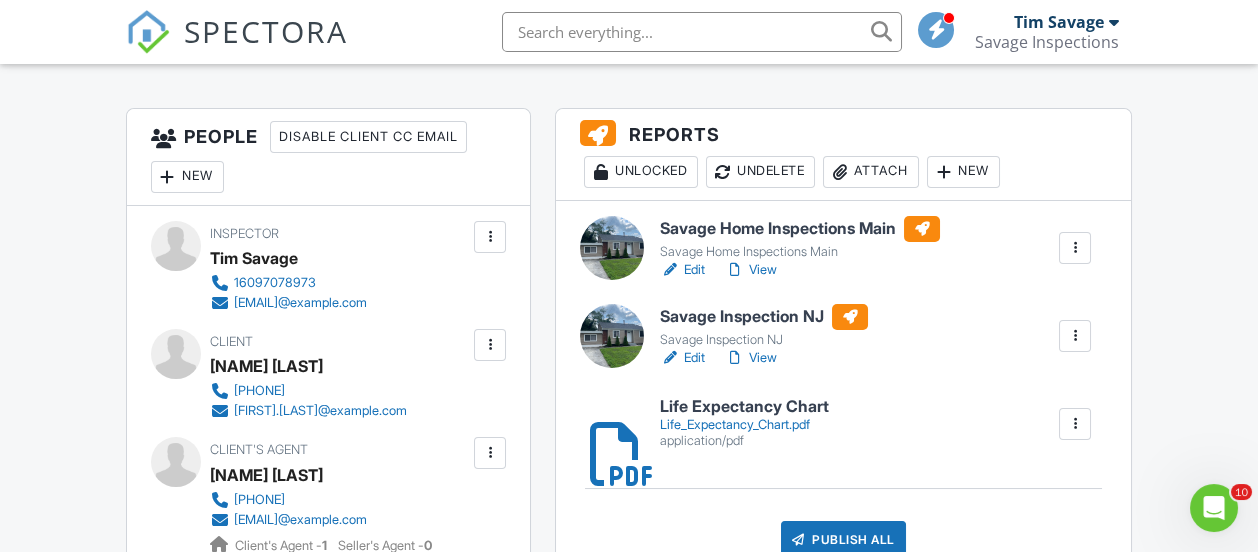 click at bounding box center (1075, 336) 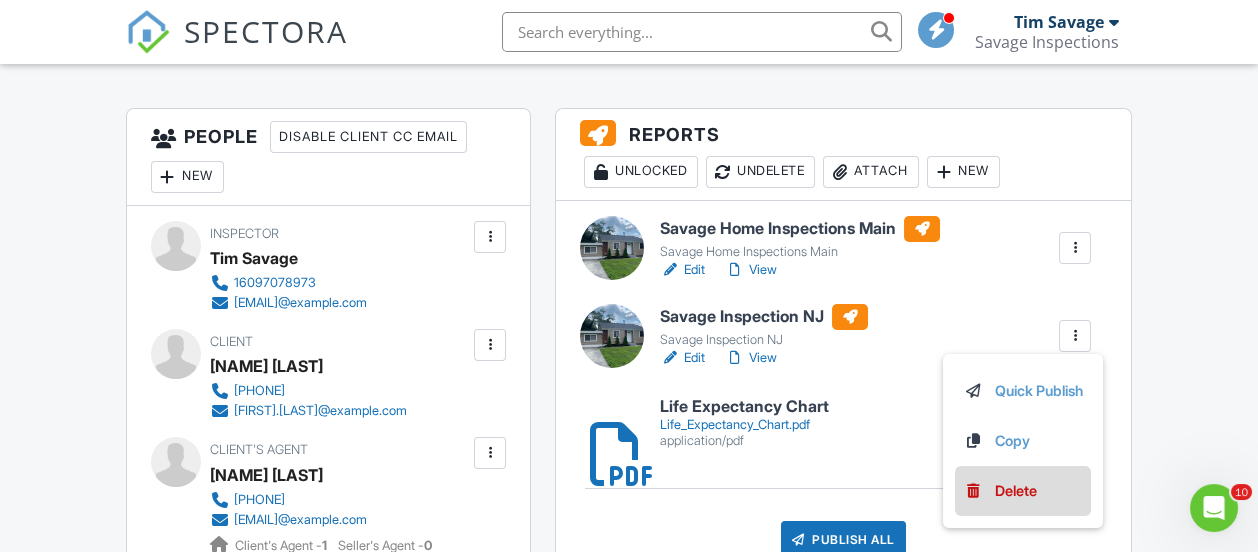 click on "Delete" at bounding box center [1016, 491] 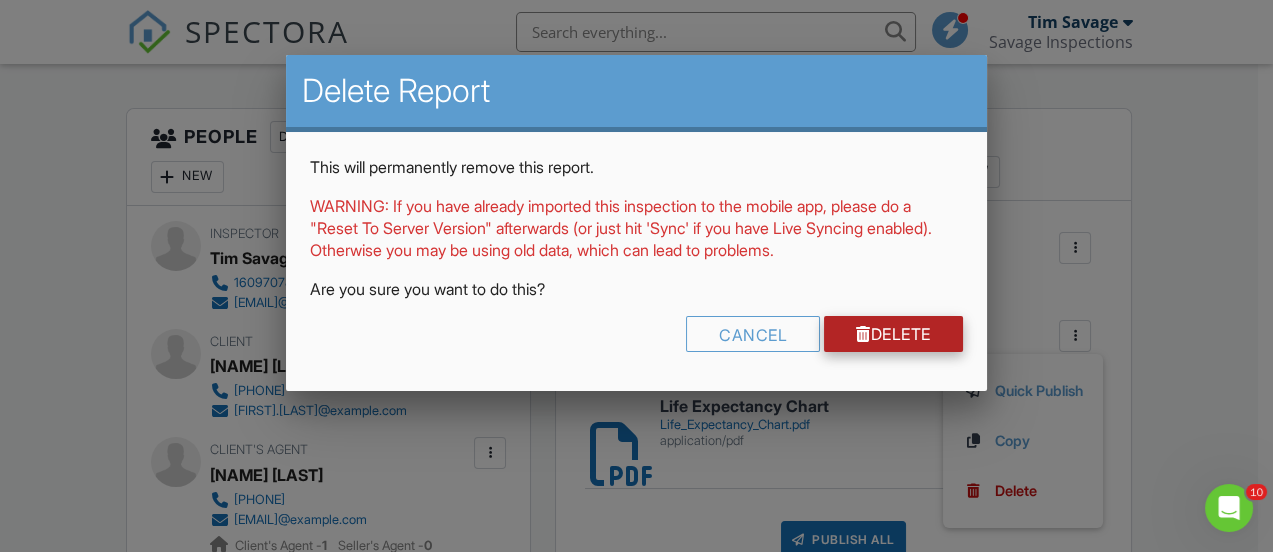 click on "Delete" at bounding box center (893, 334) 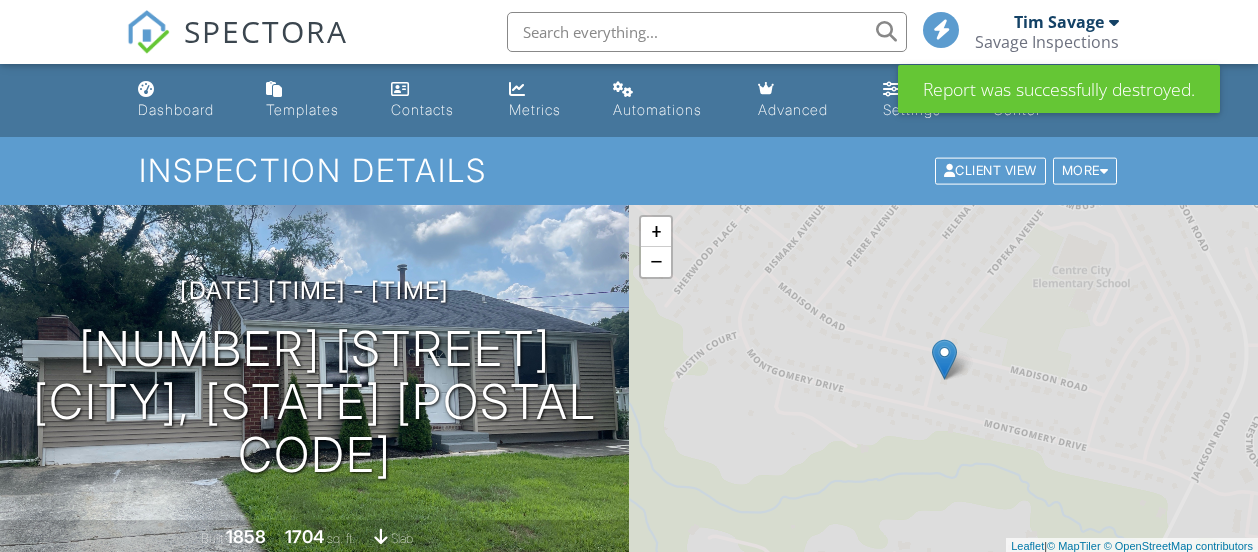 scroll, scrollTop: 0, scrollLeft: 0, axis: both 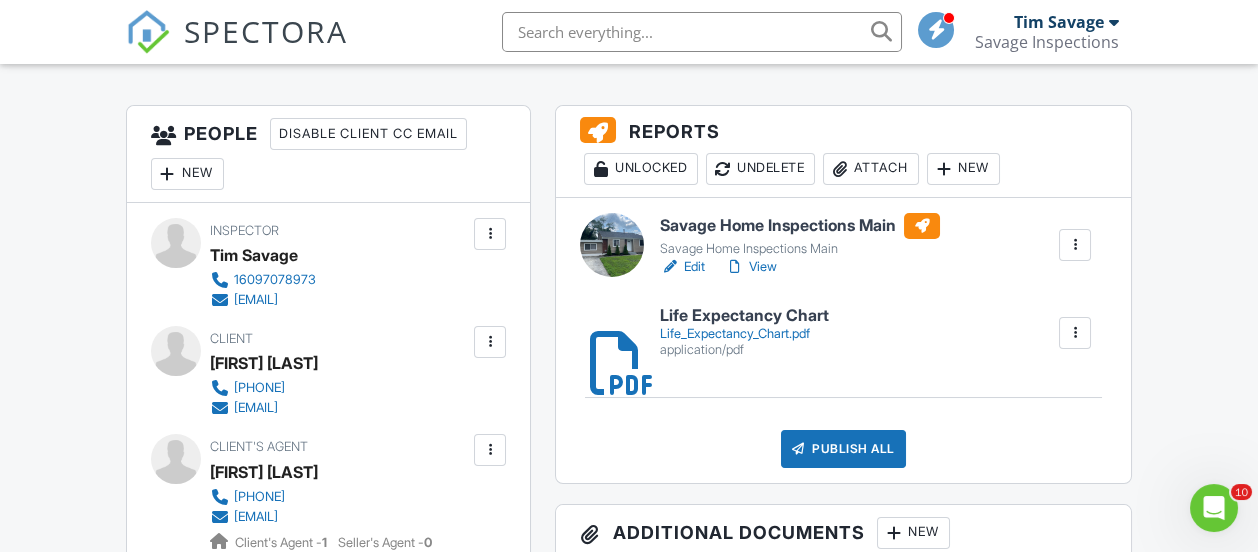 click on "View" at bounding box center [751, 267] 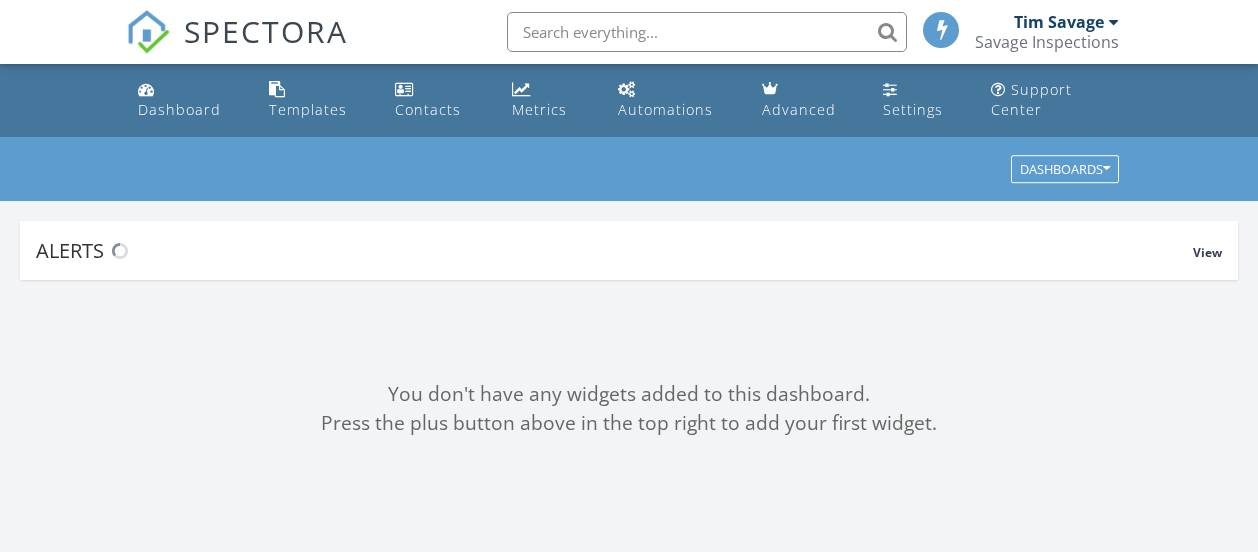 scroll, scrollTop: 0, scrollLeft: 0, axis: both 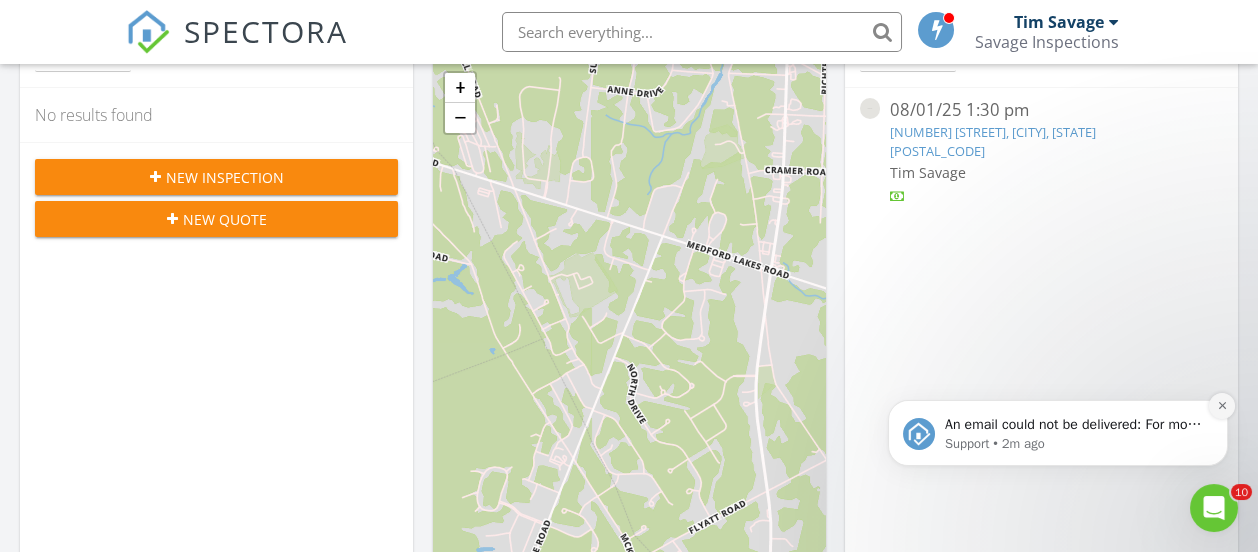 click 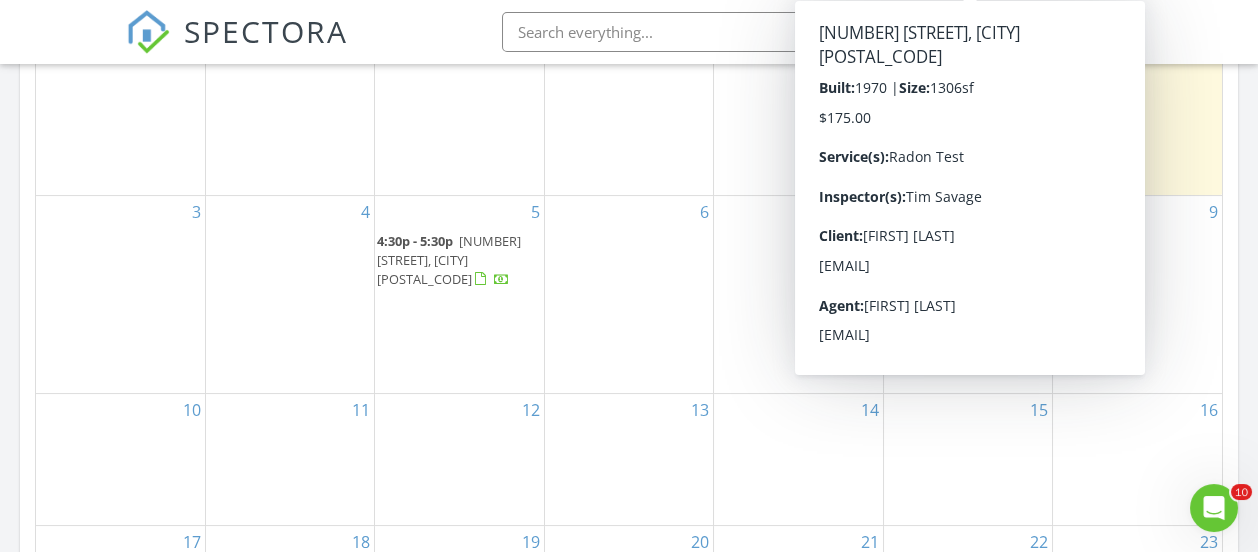 scroll, scrollTop: 799, scrollLeft: 0, axis: vertical 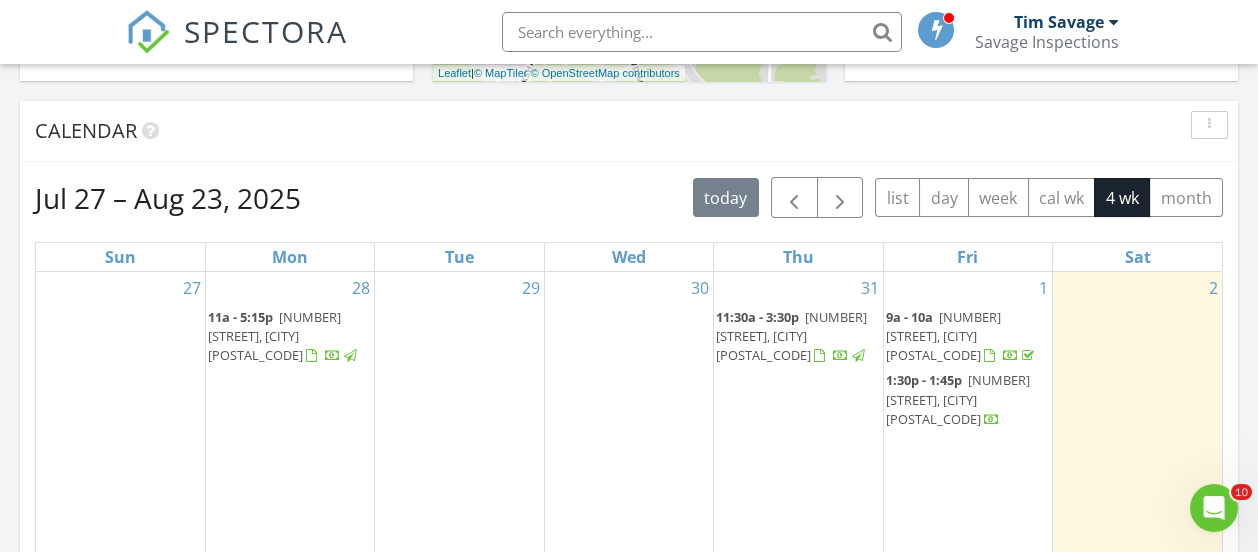 click on "663 Topeka Ave, Mantua Township 08051" at bounding box center (791, 336) 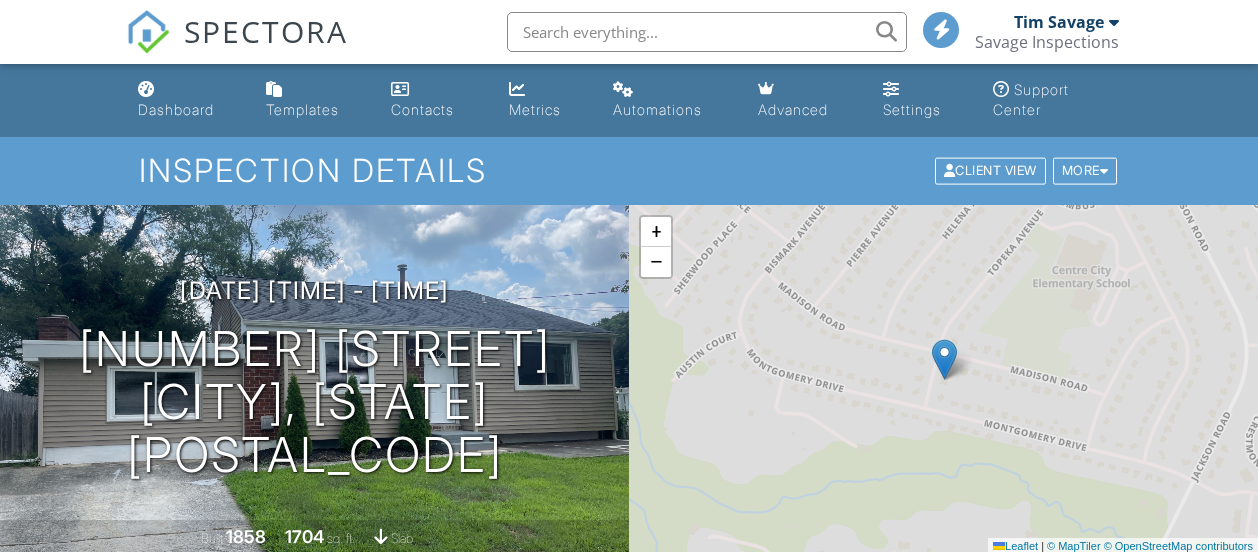 scroll, scrollTop: 0, scrollLeft: 0, axis: both 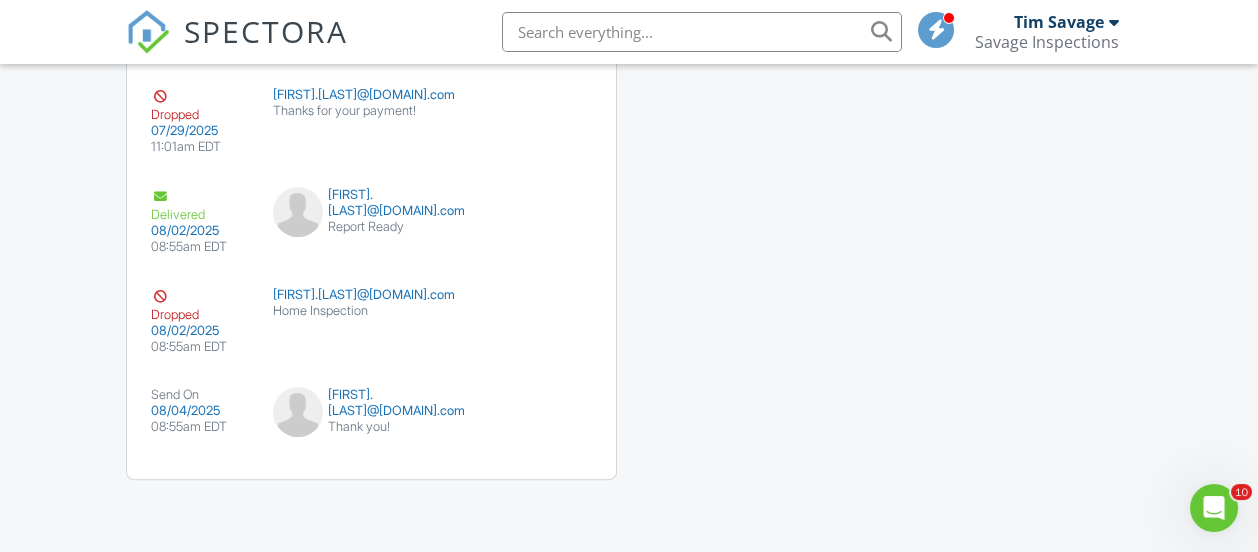 drag, startPoint x: 1269, startPoint y: 32, endPoint x: 1267, endPoint y: 457, distance: 425.0047 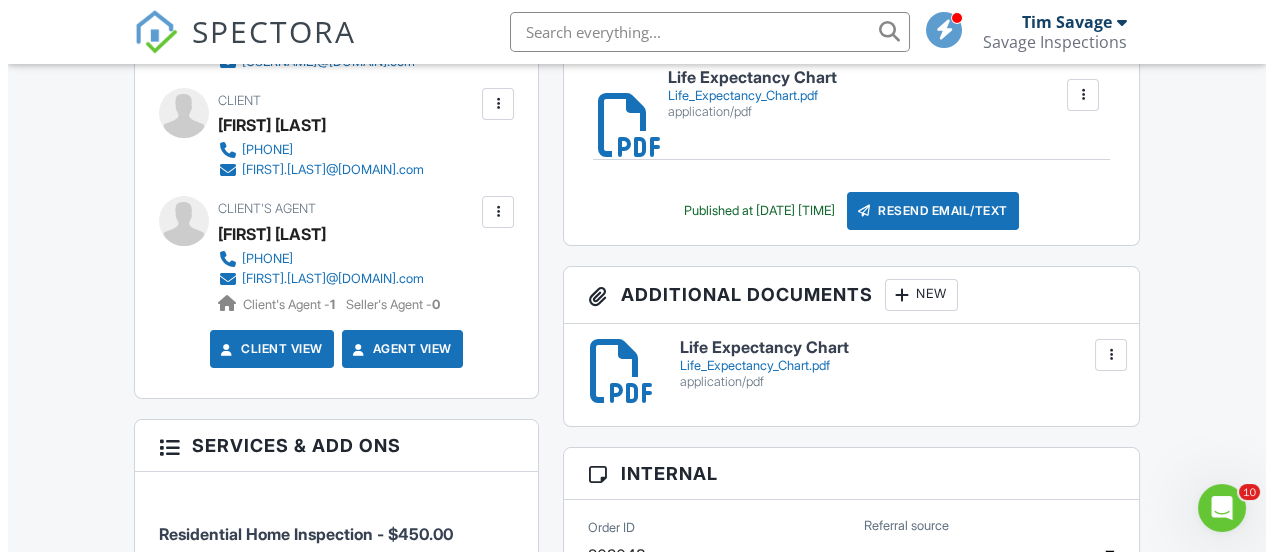 scroll, scrollTop: 638, scrollLeft: 0, axis: vertical 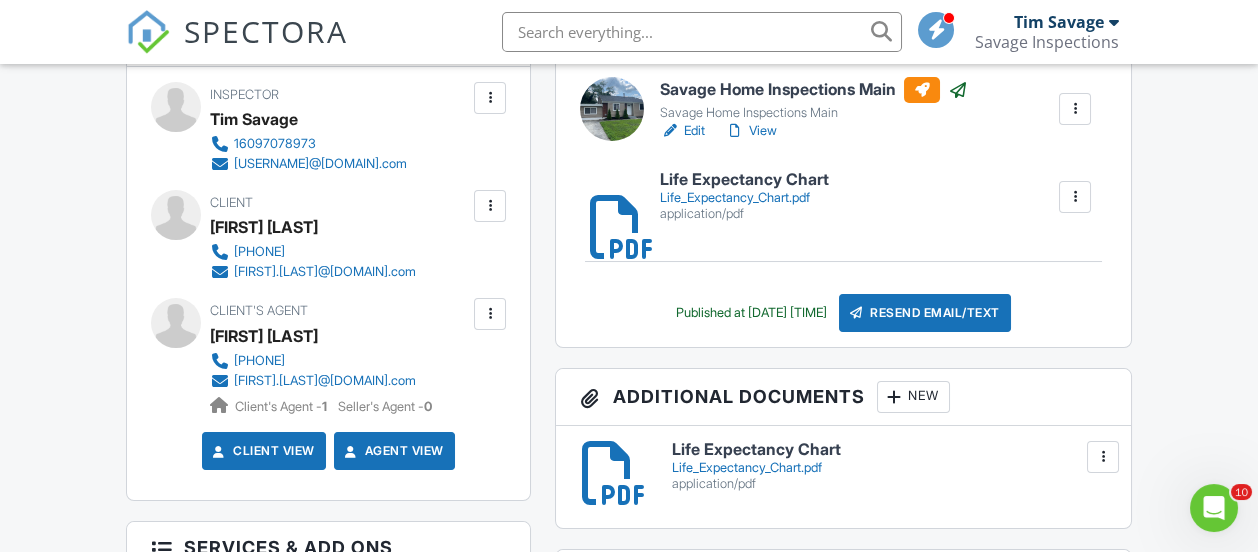 click on "renee.hull@foxroach.com" at bounding box center [325, 381] 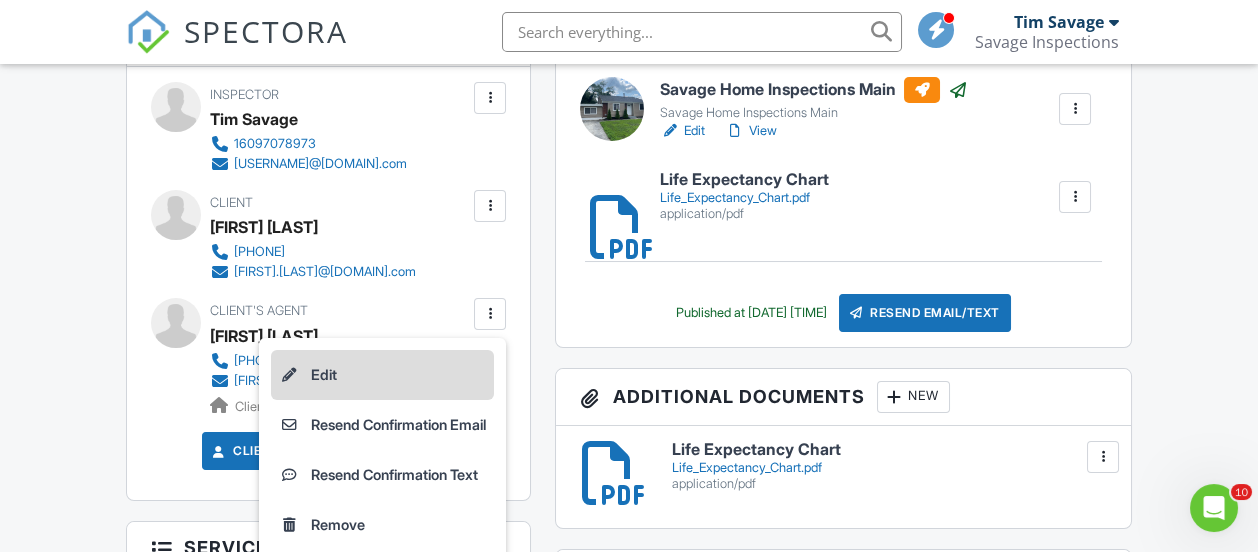 click on "Edit" at bounding box center (382, 375) 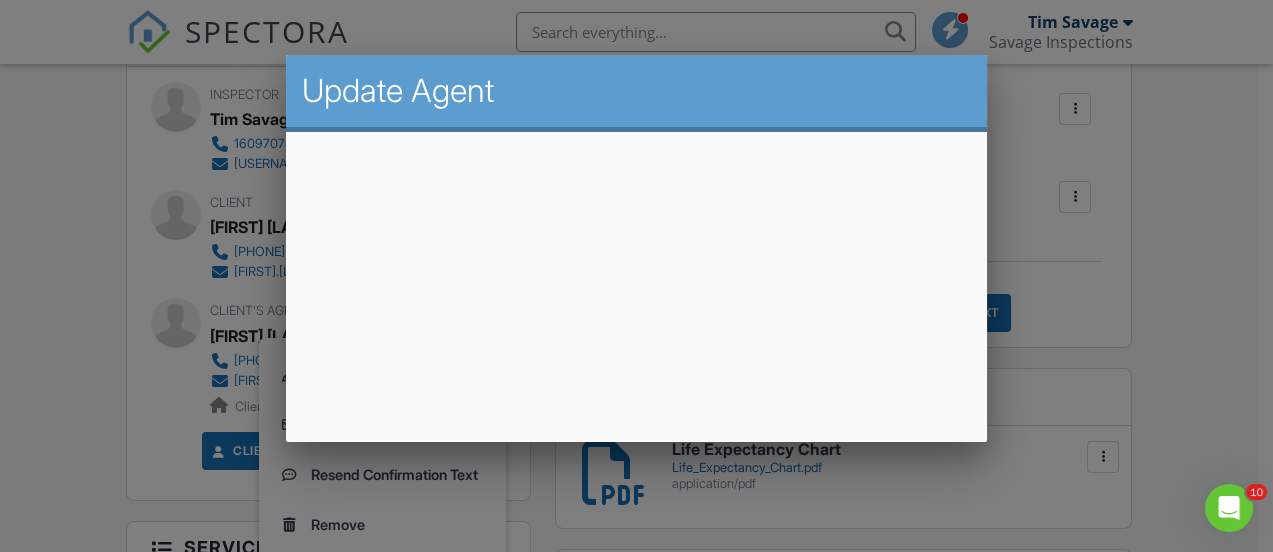 click at bounding box center (636, 245) 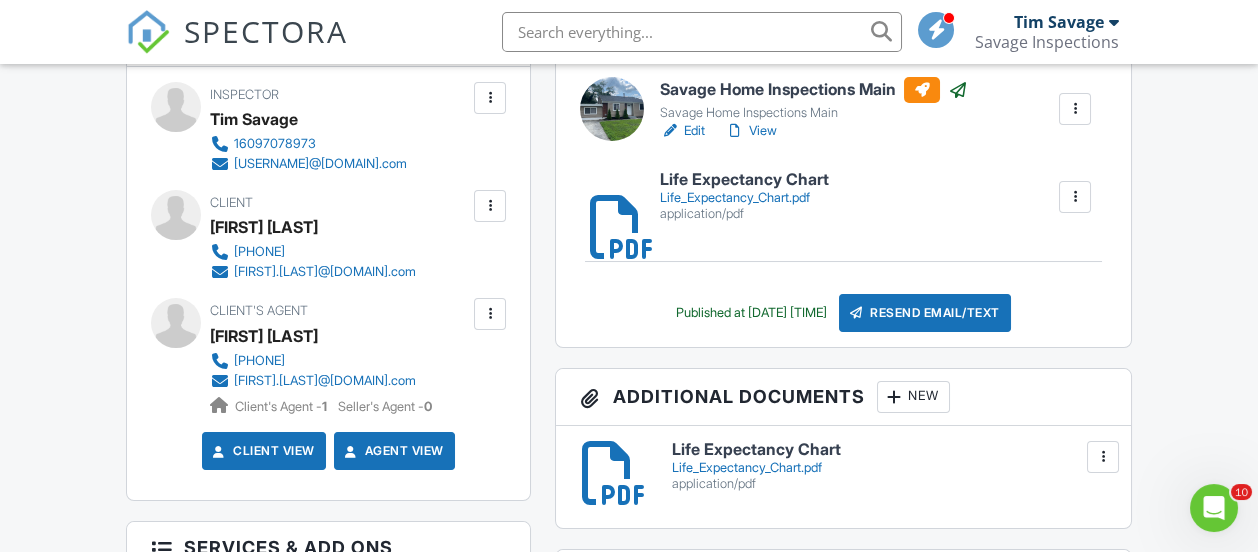 click at bounding box center [490, 206] 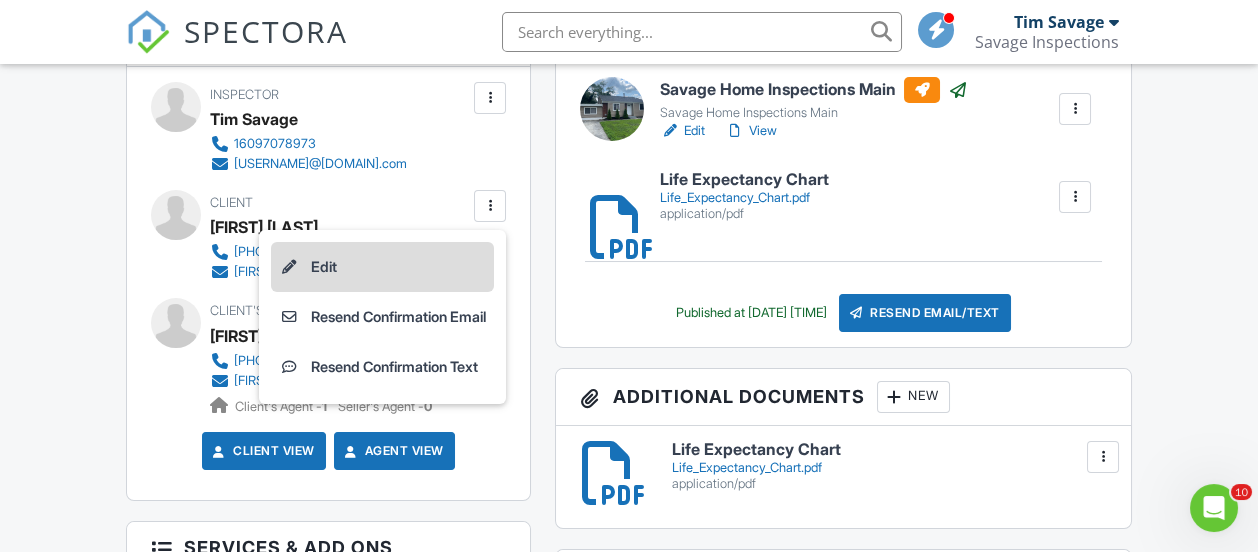 click on "Edit" at bounding box center (382, 267) 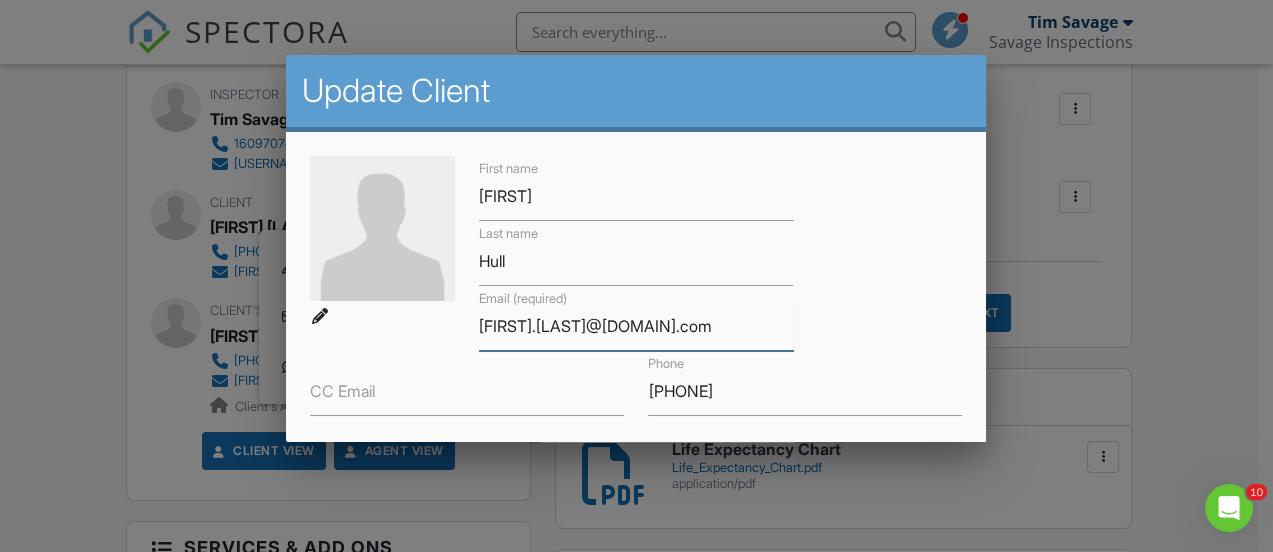 click on "dylan.hull@aol.com" at bounding box center [636, 326] 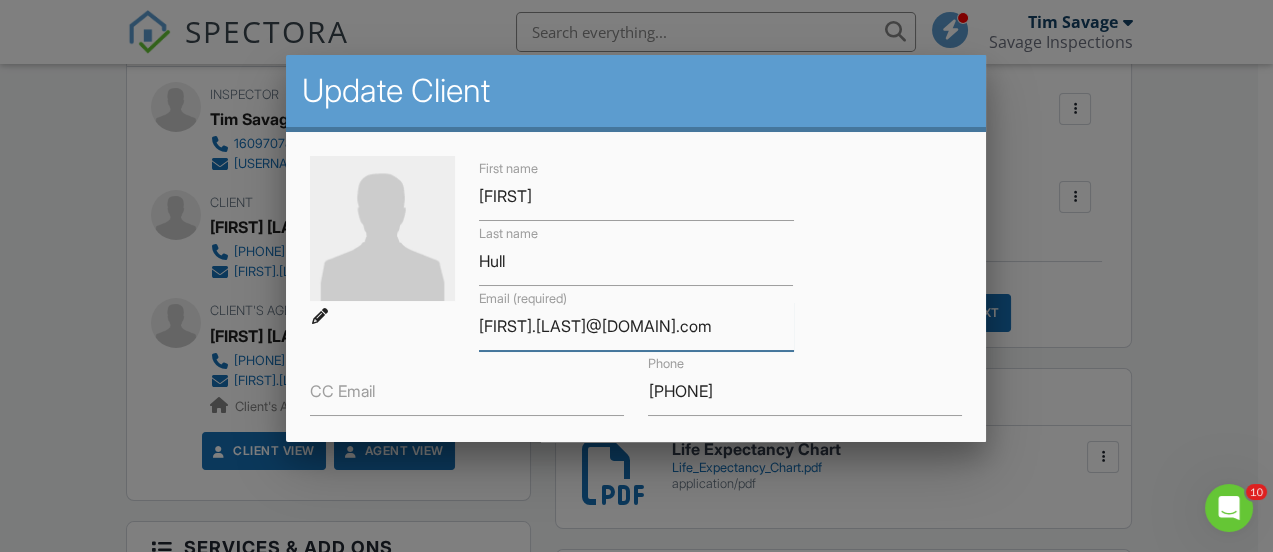 click on "dylan.hull@aol.com" at bounding box center (636, 326) 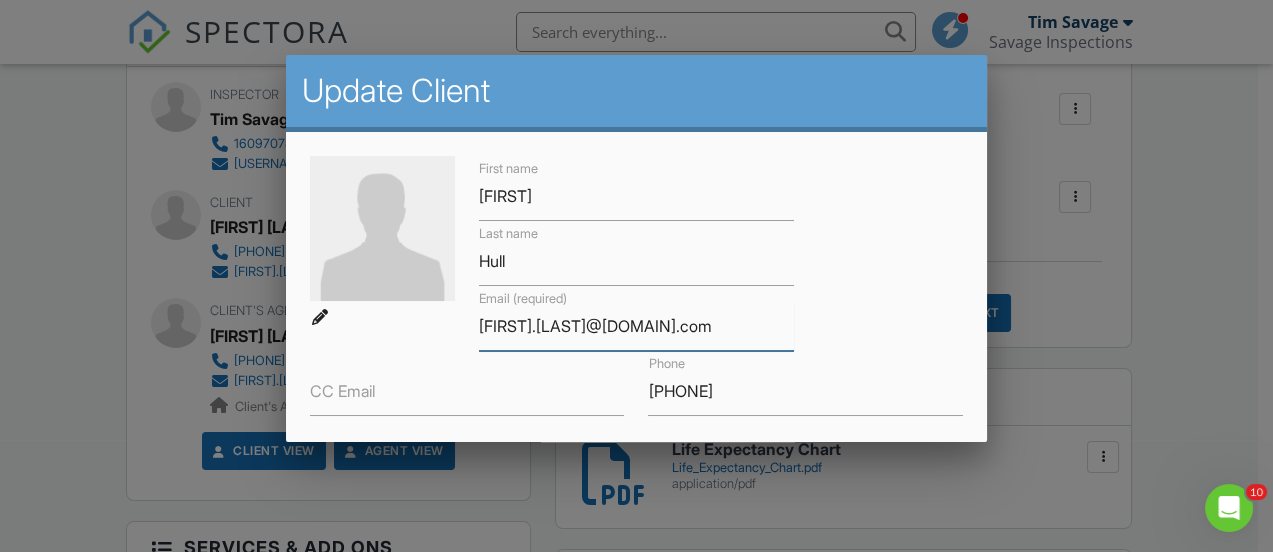 scroll, scrollTop: 331, scrollLeft: 0, axis: vertical 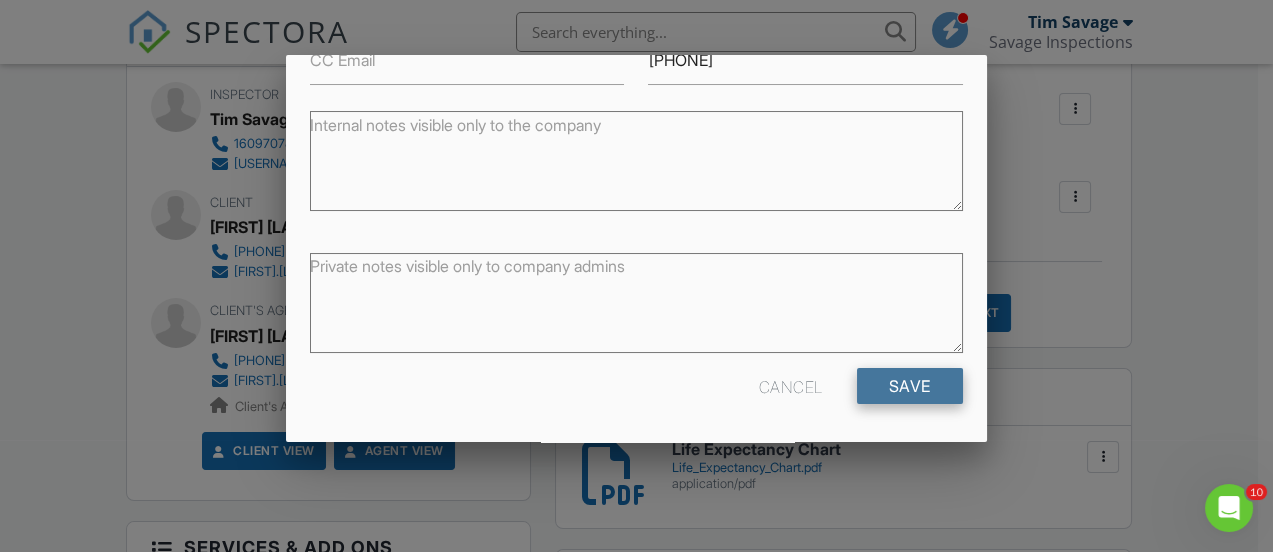 type on "renee.hull@foxroach.com" 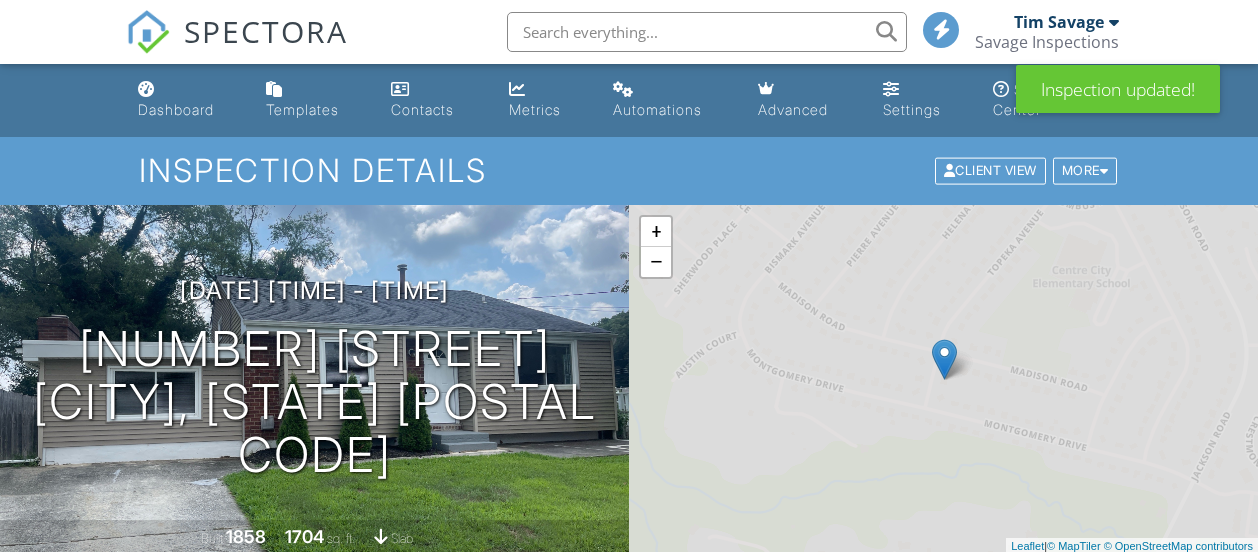 scroll, scrollTop: 0, scrollLeft: 0, axis: both 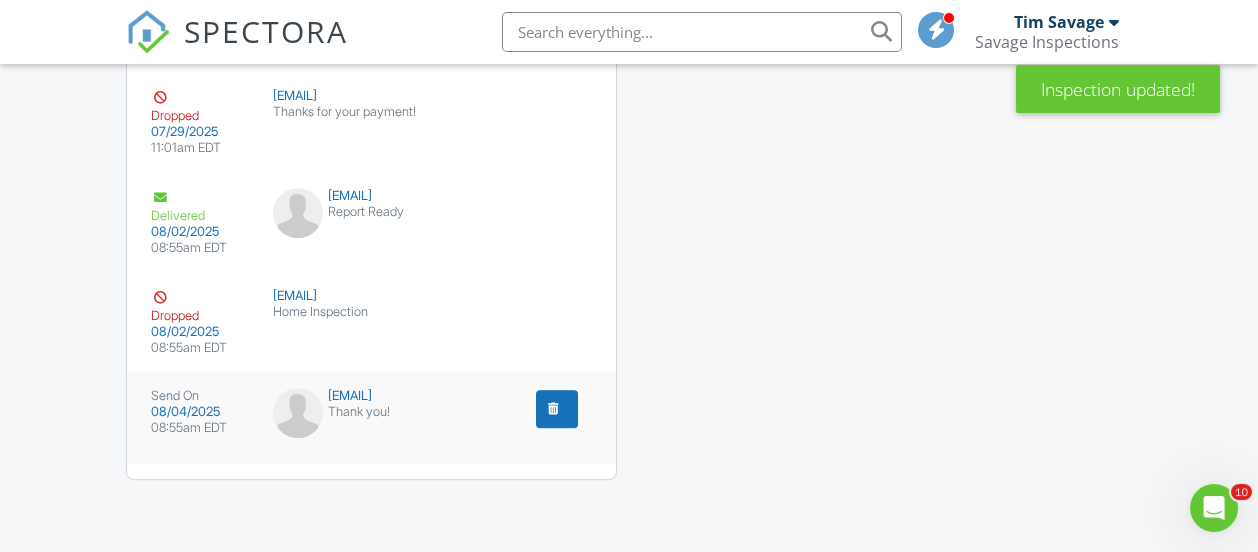 click on "dylan.hull@aol.com" at bounding box center (371, 396) 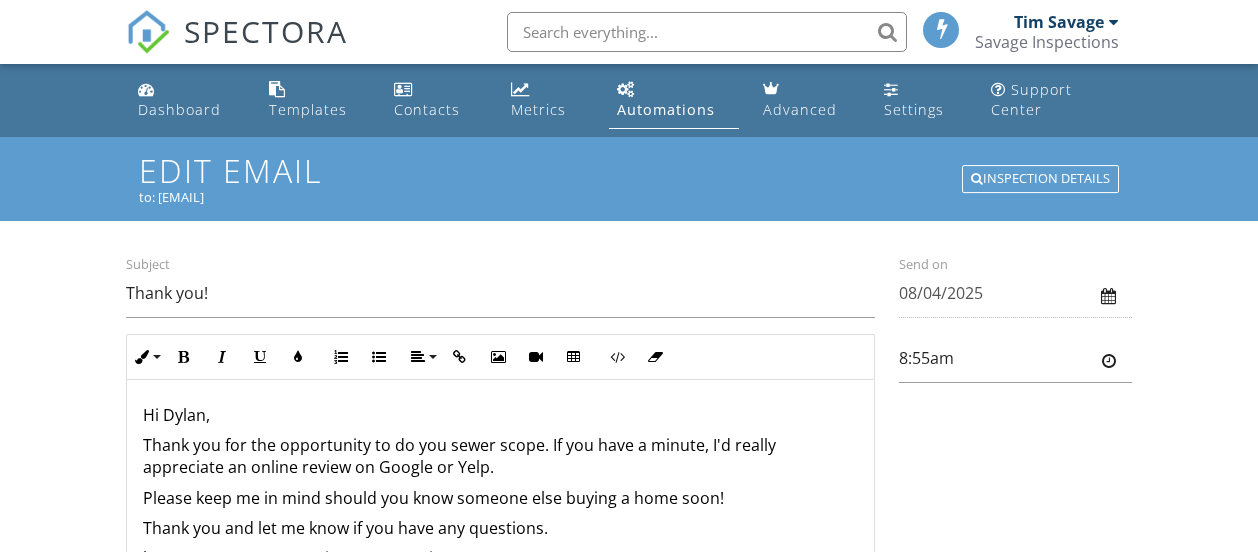 scroll, scrollTop: 0, scrollLeft: 0, axis: both 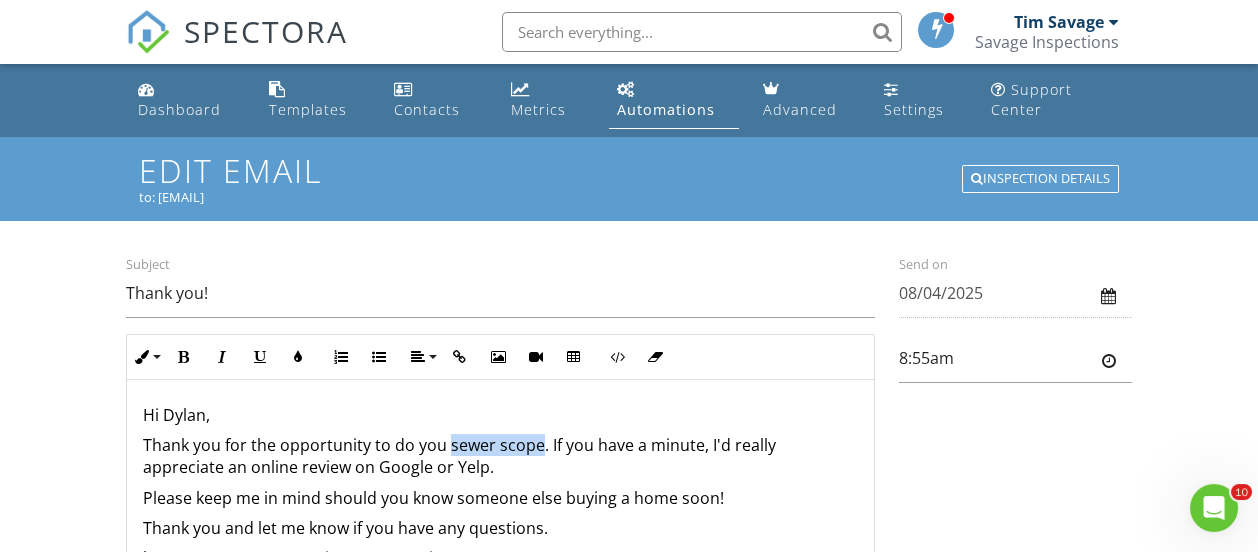 drag, startPoint x: 534, startPoint y: 443, endPoint x: 448, endPoint y: 443, distance: 86 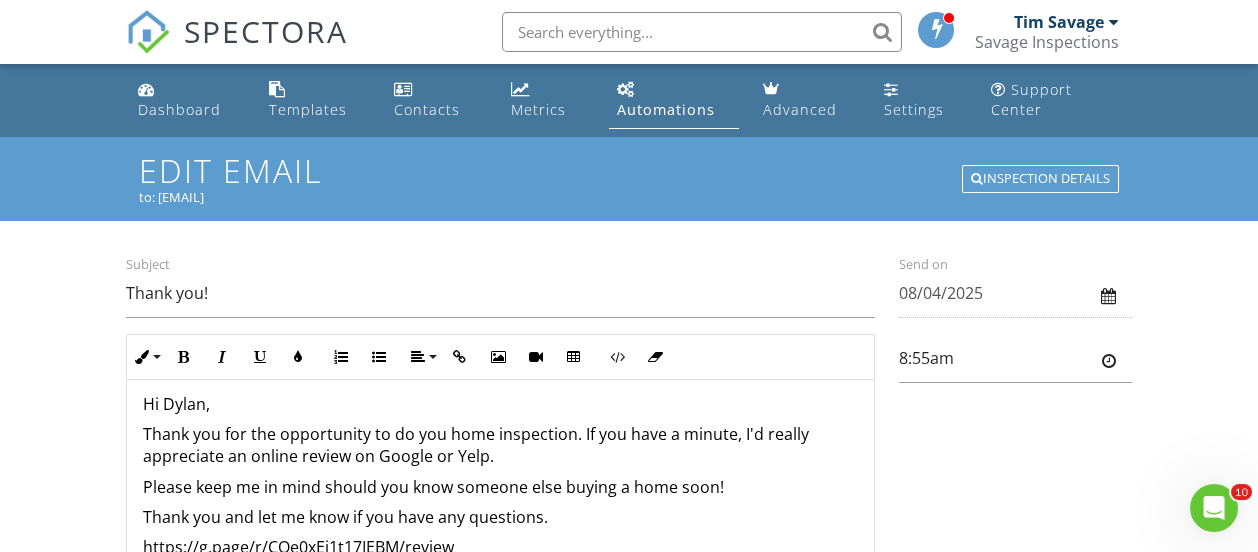 scroll, scrollTop: 14, scrollLeft: 0, axis: vertical 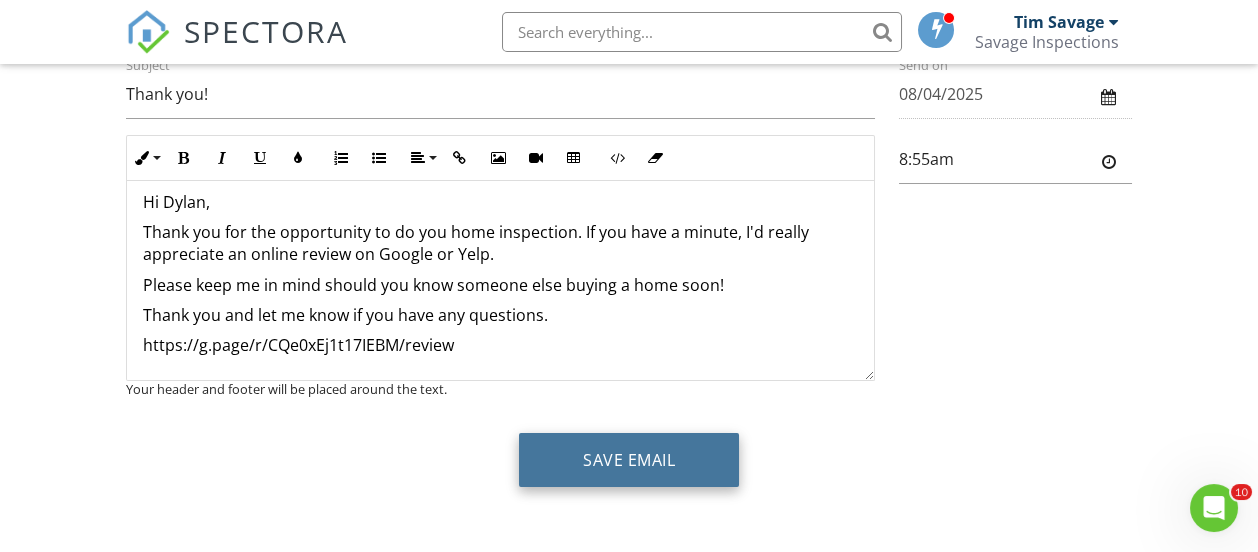 click on "Save Email" at bounding box center (629, 460) 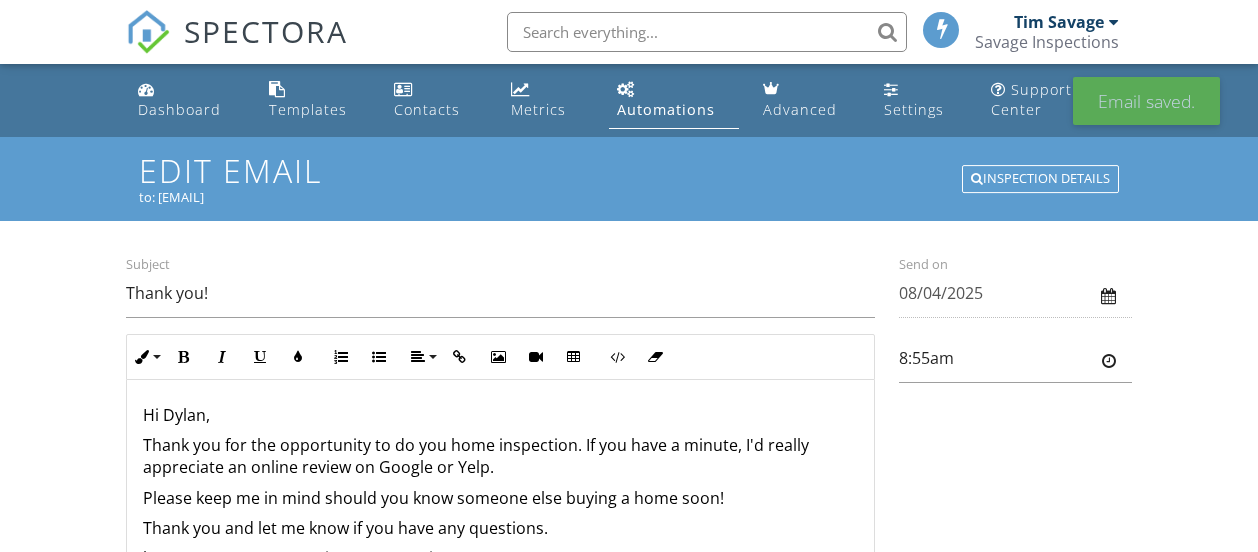 scroll, scrollTop: 0, scrollLeft: 0, axis: both 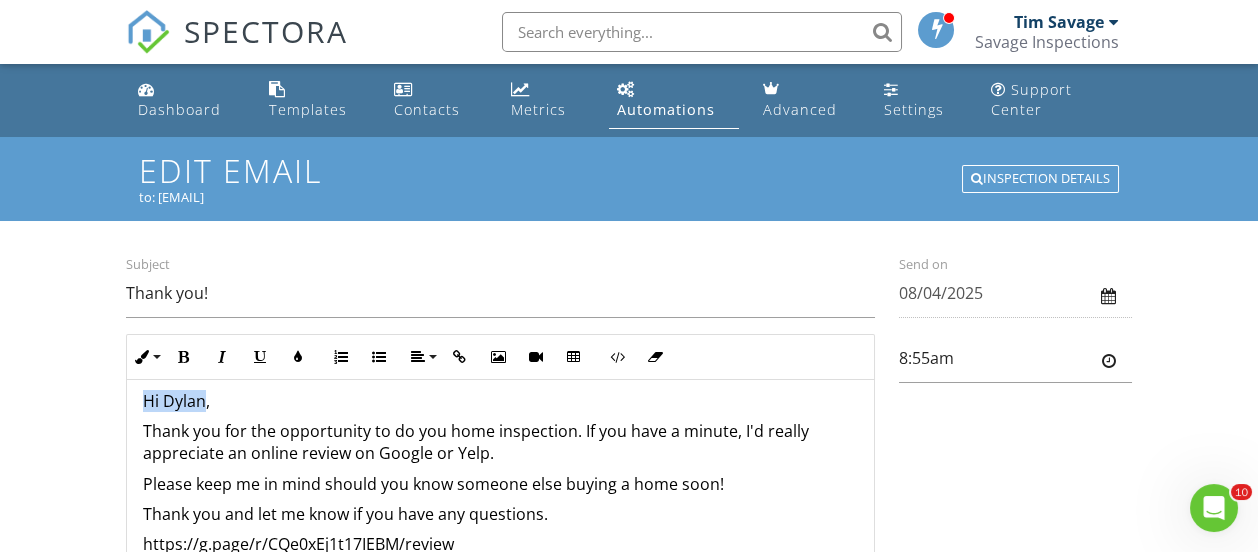 drag, startPoint x: 200, startPoint y: 397, endPoint x: 137, endPoint y: 400, distance: 63.07139 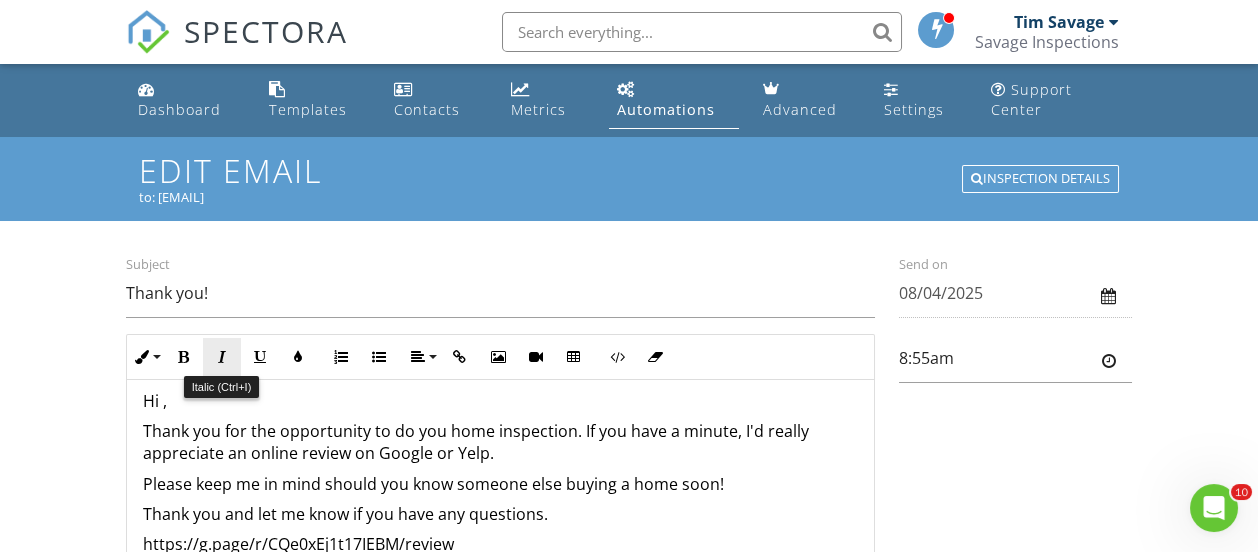 type 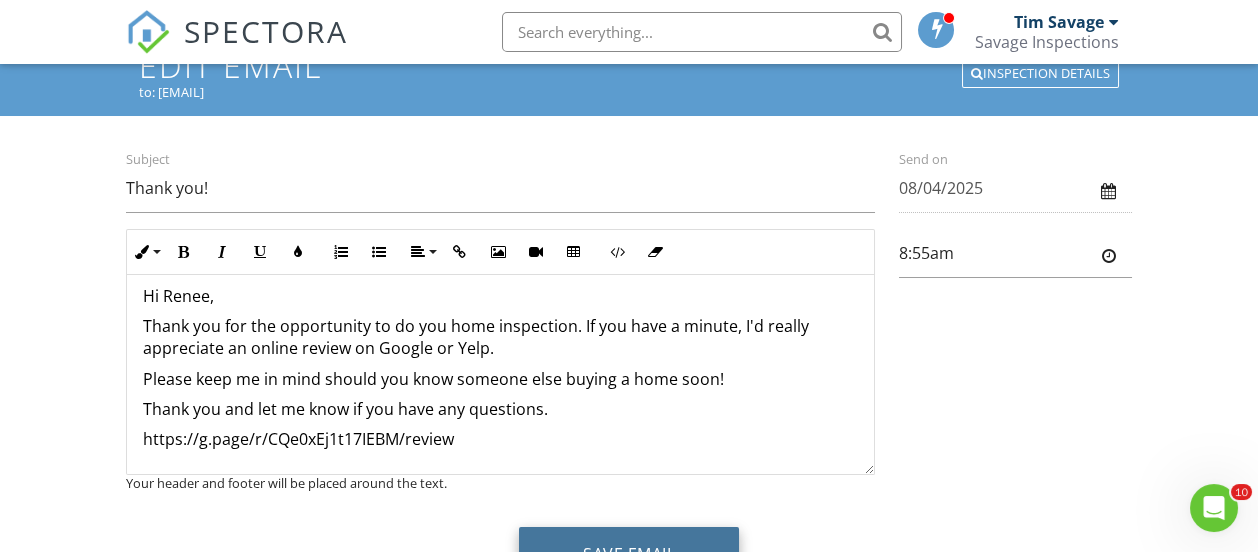 scroll, scrollTop: 199, scrollLeft: 0, axis: vertical 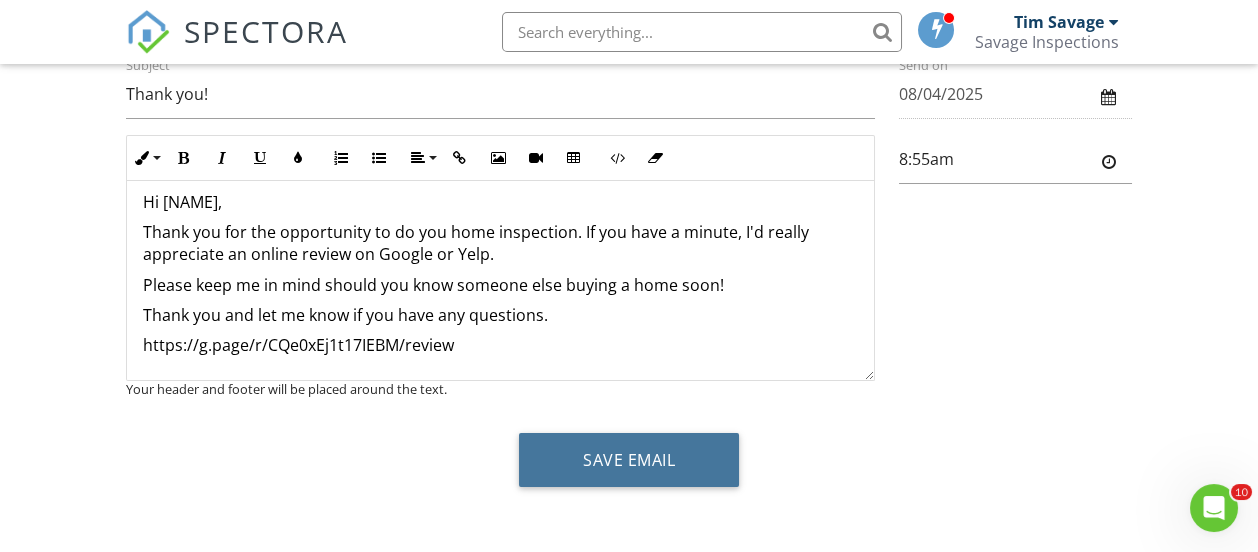 drag, startPoint x: 590, startPoint y: 461, endPoint x: 698, endPoint y: 473, distance: 108.66462 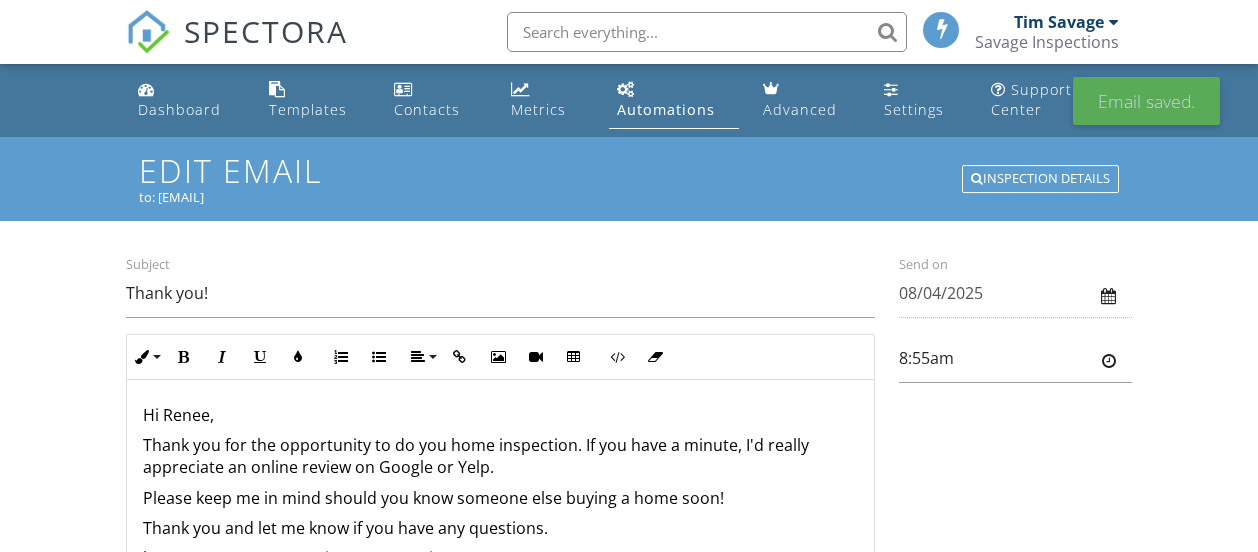 scroll, scrollTop: 0, scrollLeft: 0, axis: both 